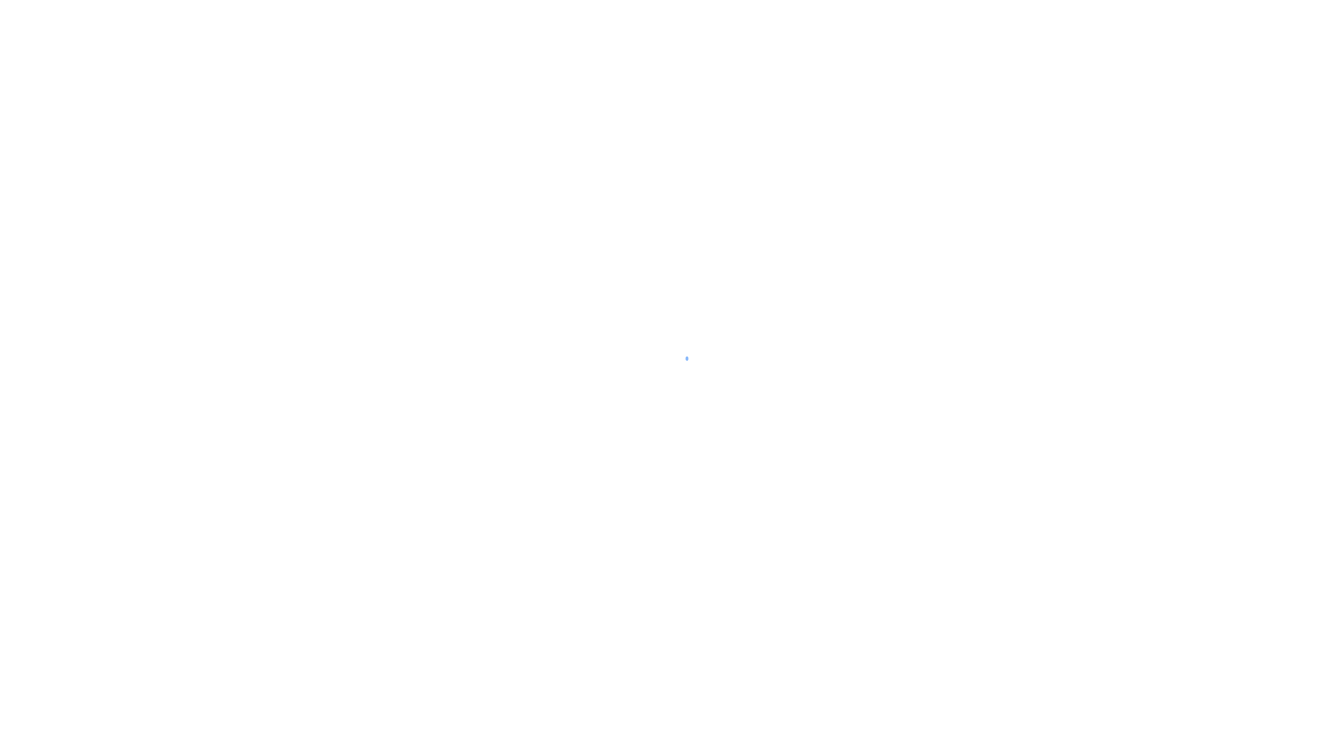 scroll, scrollTop: 0, scrollLeft: 0, axis: both 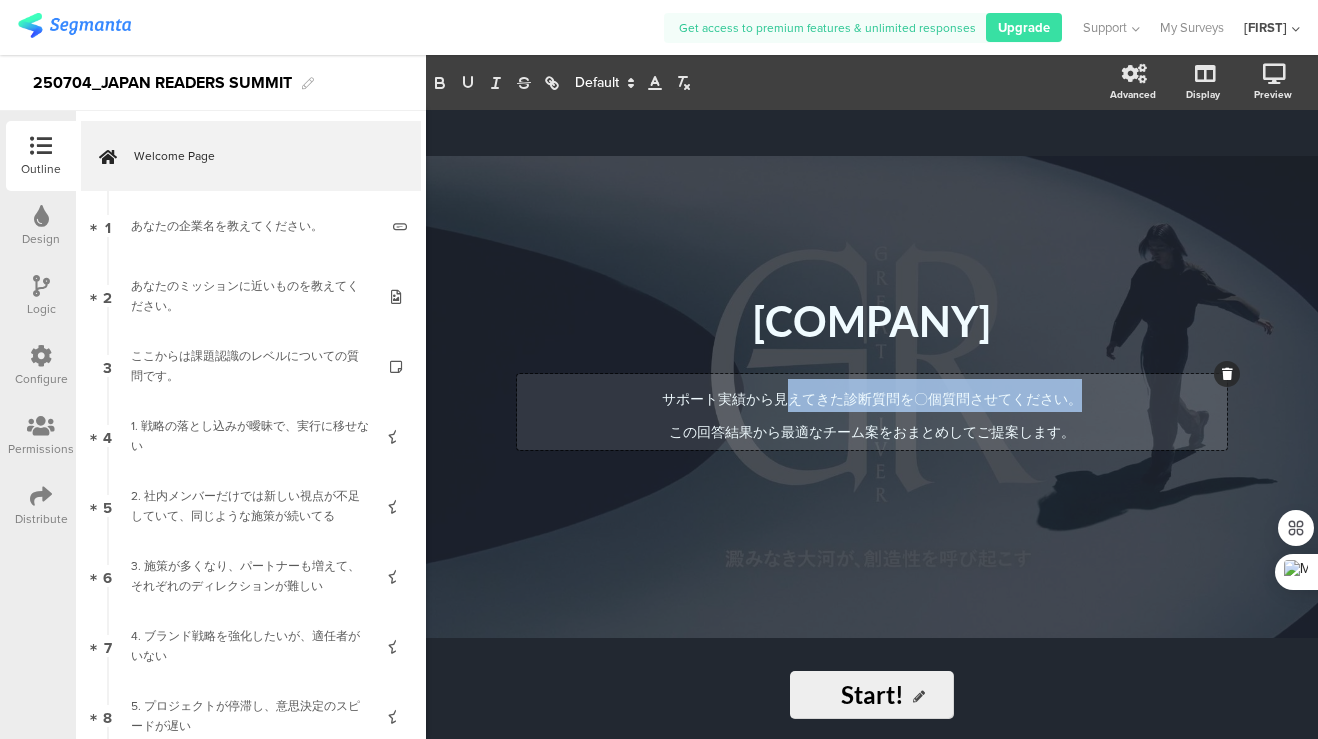 drag, startPoint x: 1081, startPoint y: 426, endPoint x: 784, endPoint y: 407, distance: 297.60712 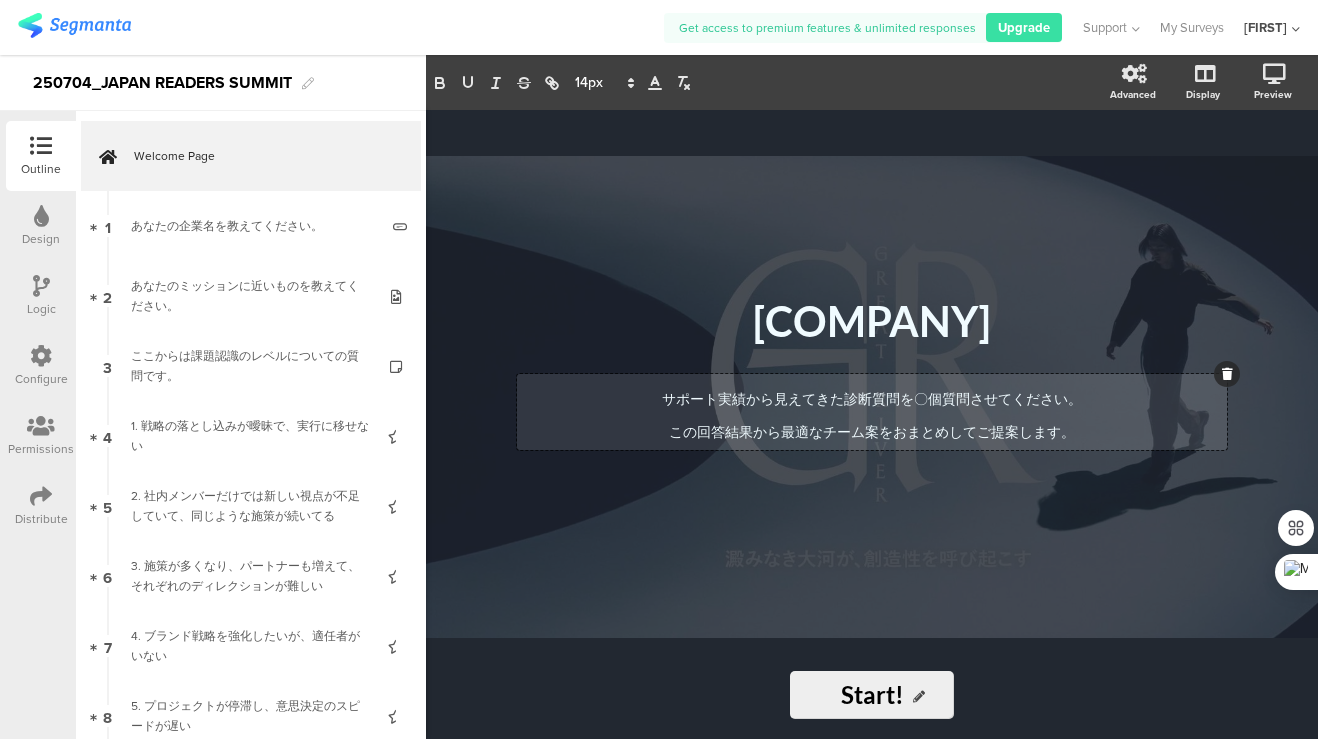 click on "サポート実績から見えてきた診断質問を〇個質問させてください。" at bounding box center [872, 398] 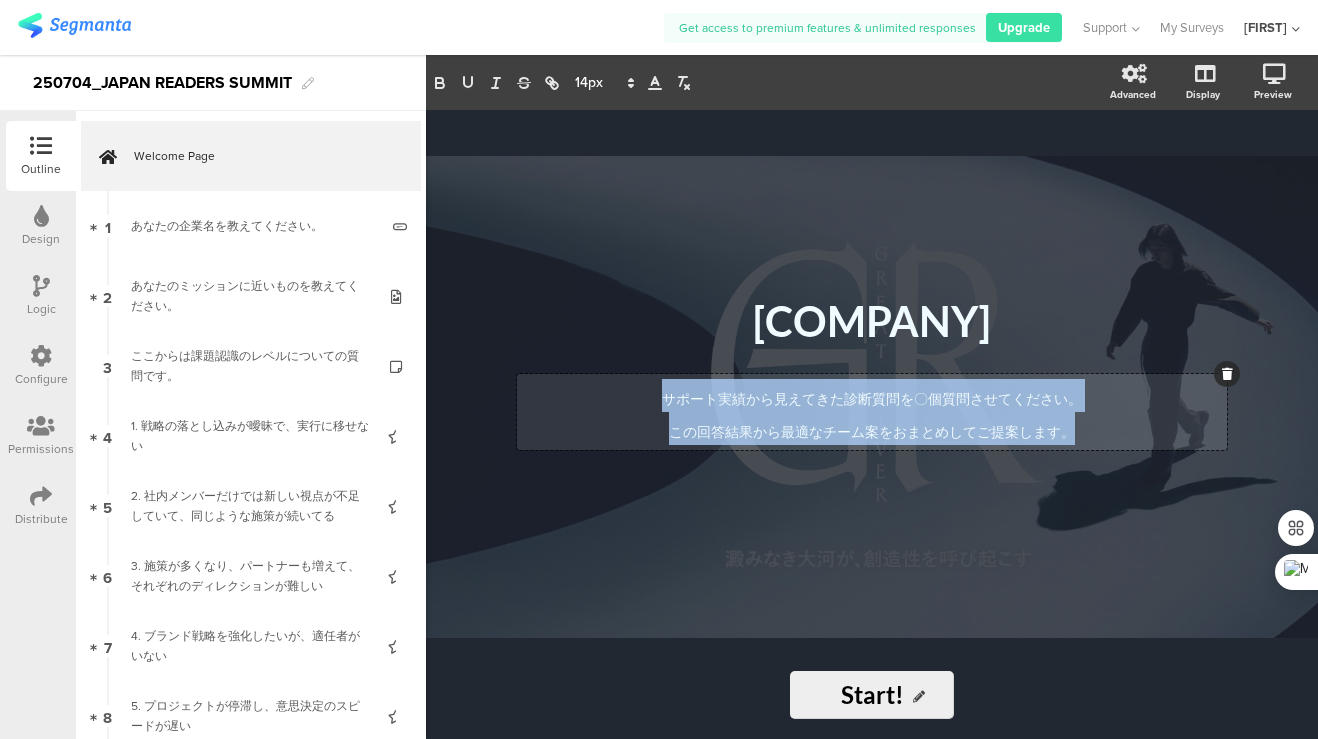 drag, startPoint x: 667, startPoint y: 401, endPoint x: 1114, endPoint y: 445, distance: 449.16034 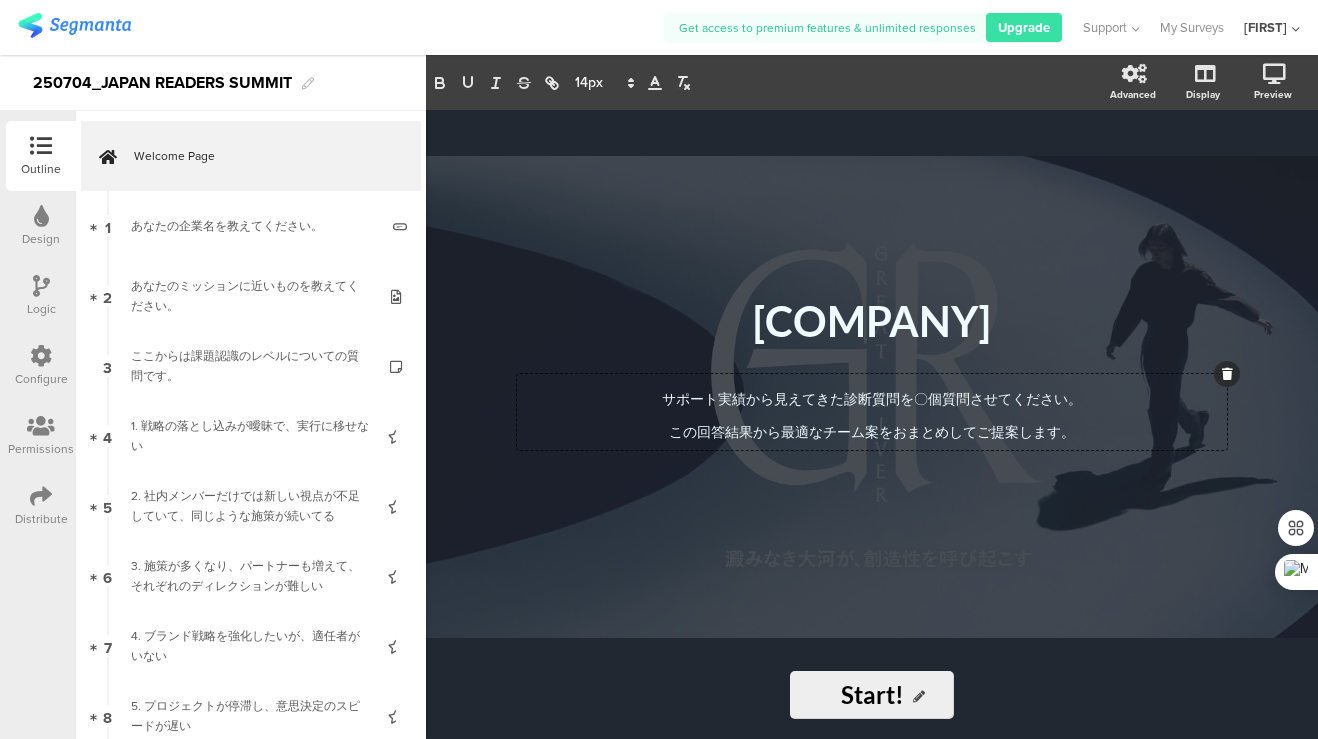 click at bounding box center [919, 697] 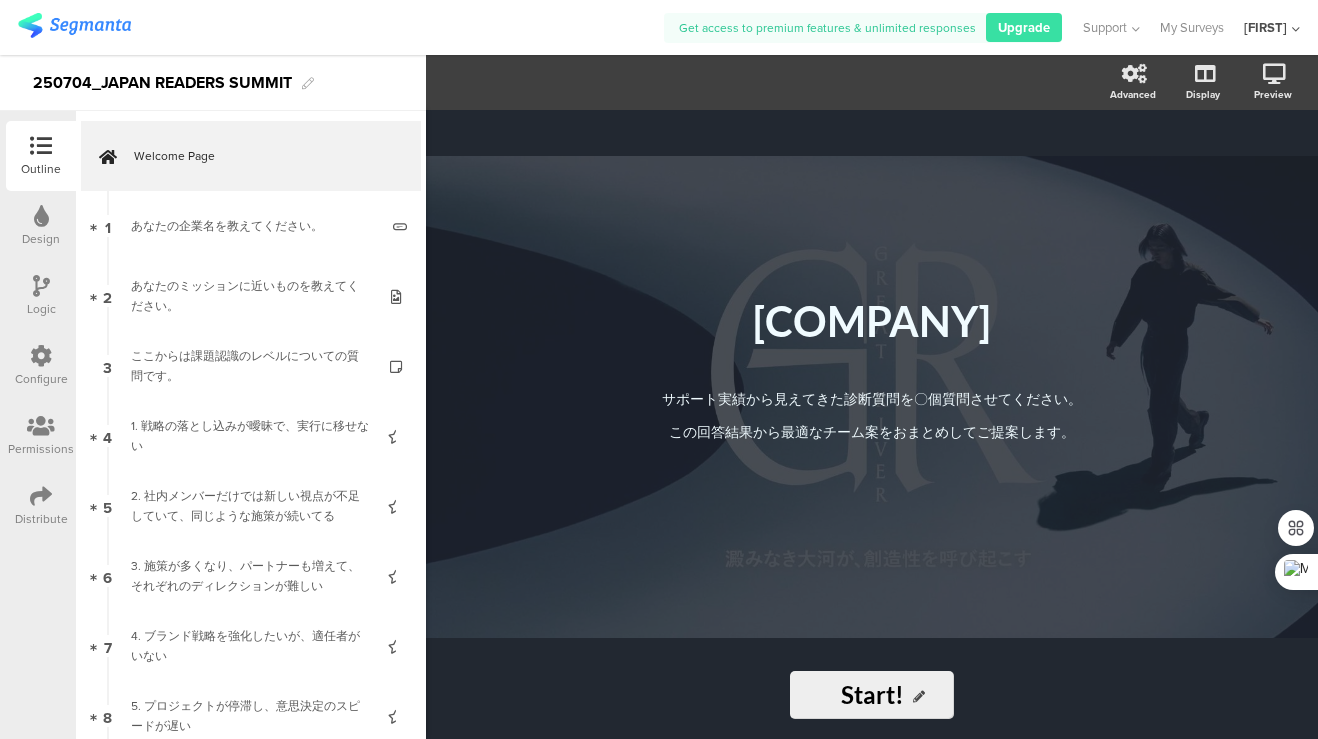 click on "Start!" at bounding box center [872, 695] 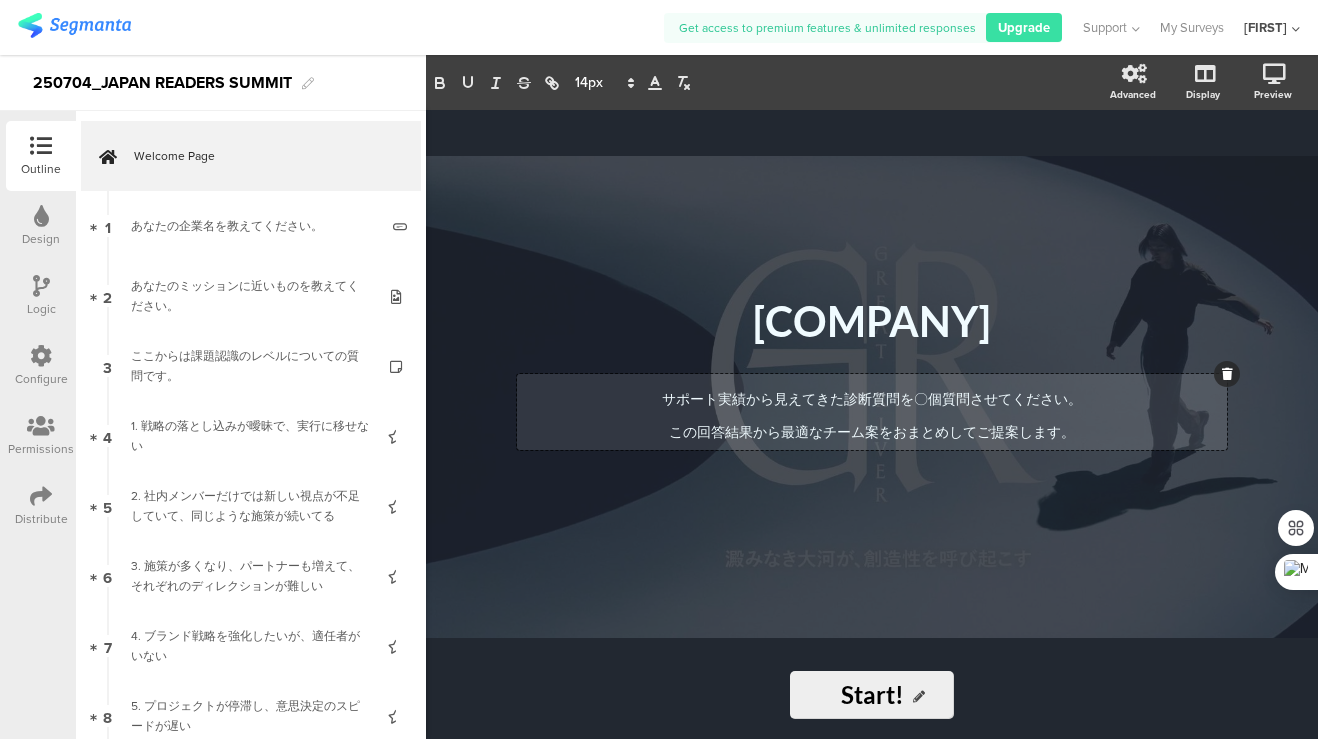 click on "サポート実績から見えてきた診断質問を〇個質問させてください。 この回答結果から最適なチーム案をおまとめしてご提案します。
サポート実績から見えてきた診断質問を〇個質問させてください。 この回答結果から最適なチーム案をおまとめしてご提案します。
サポート実績から見えてきた診断質問を〇個質問させてください。 この回答結果から最適なチーム案をおまとめしてご提案します。" at bounding box center (872, 412) 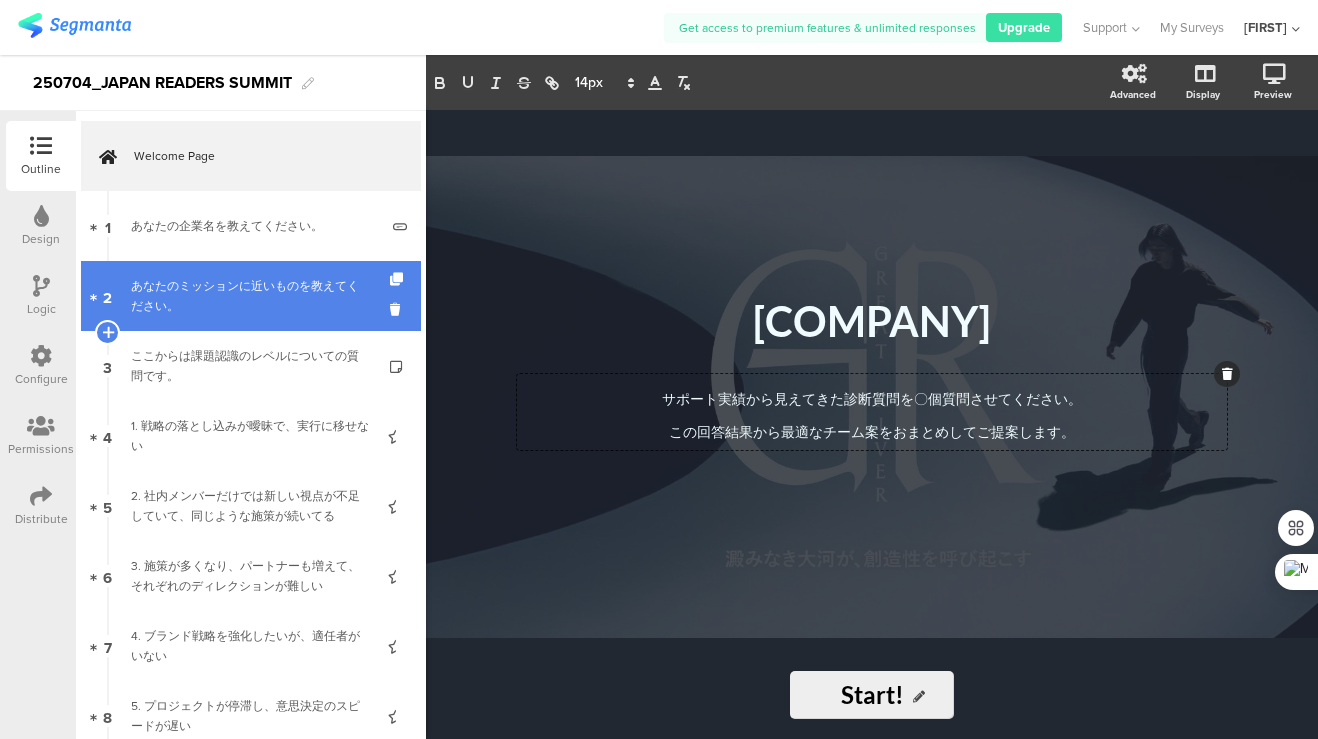 click on "あなたのミッションに近いものを教えてください。" at bounding box center [250, 296] 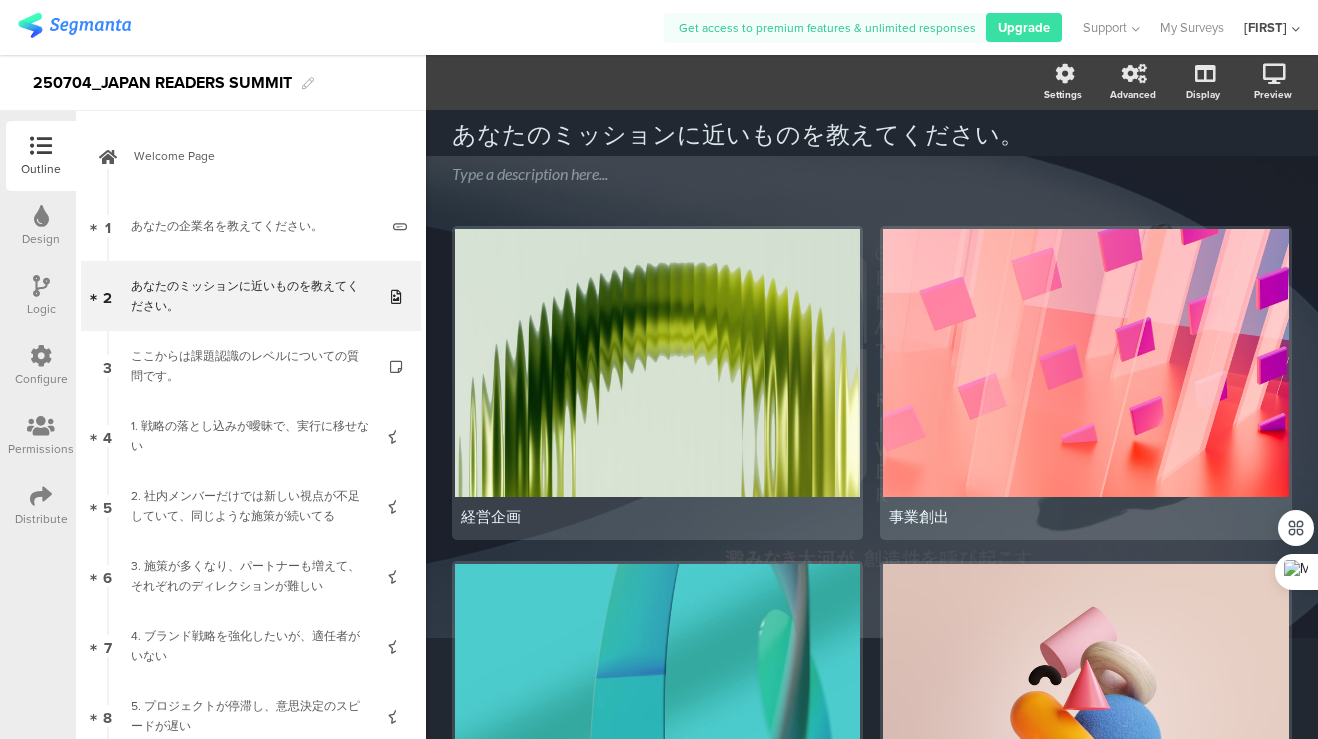 scroll, scrollTop: 0, scrollLeft: 0, axis: both 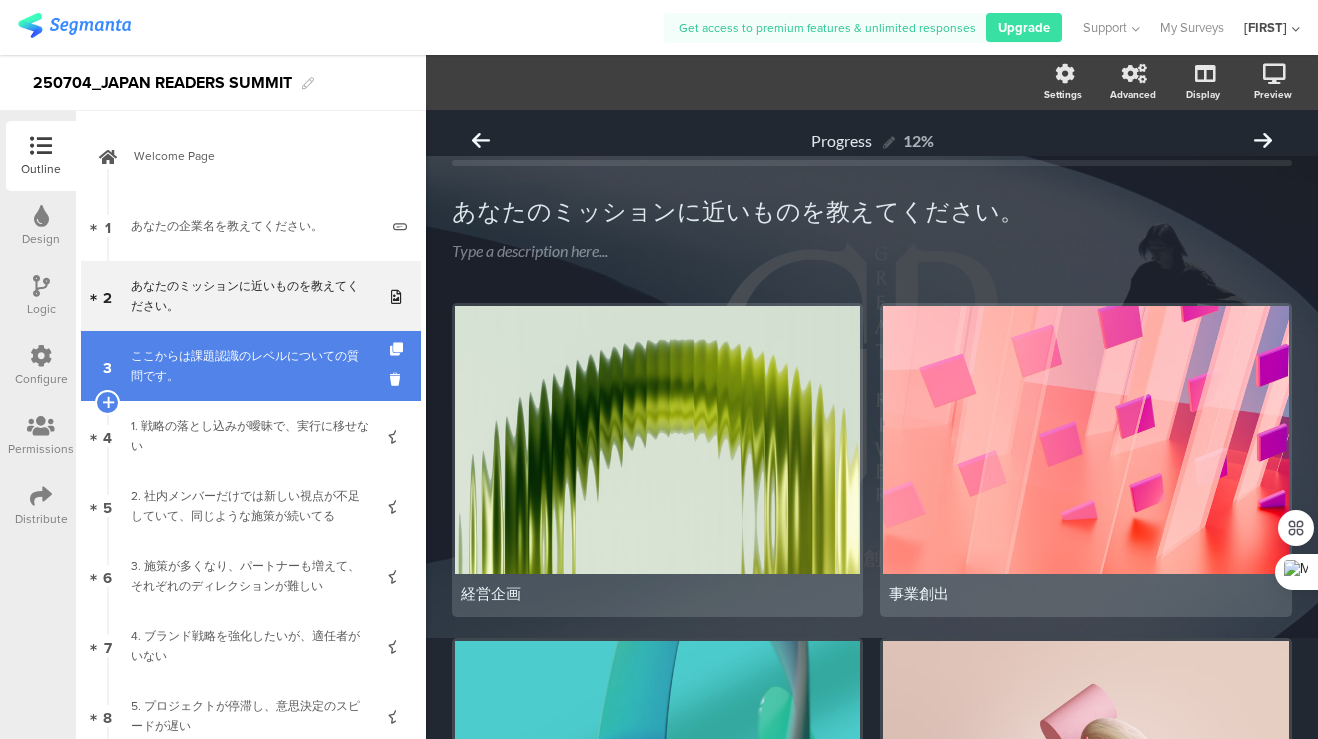 click on "ここからは課題認識のレベルについての質問です。" at bounding box center [250, 366] 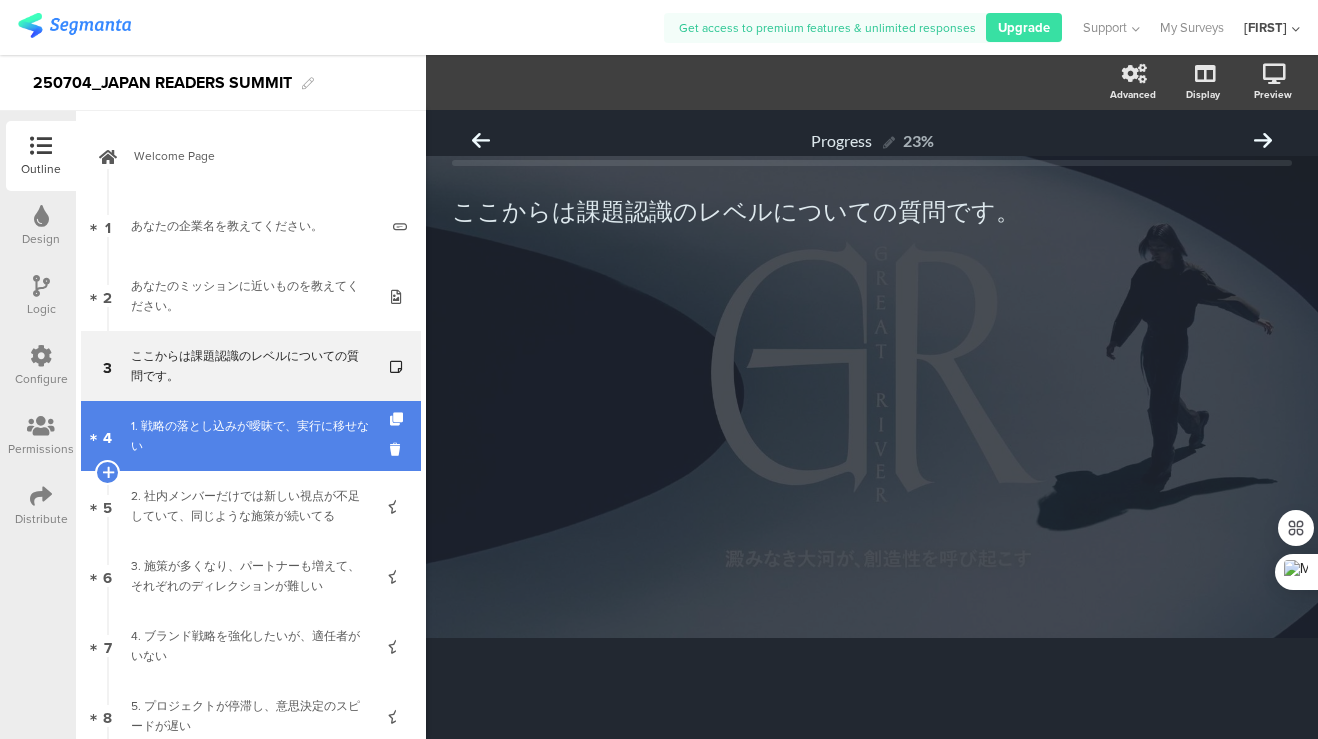 click on "1. 戦略の落とし込みが曖昧で、実行に移せない" at bounding box center [250, 436] 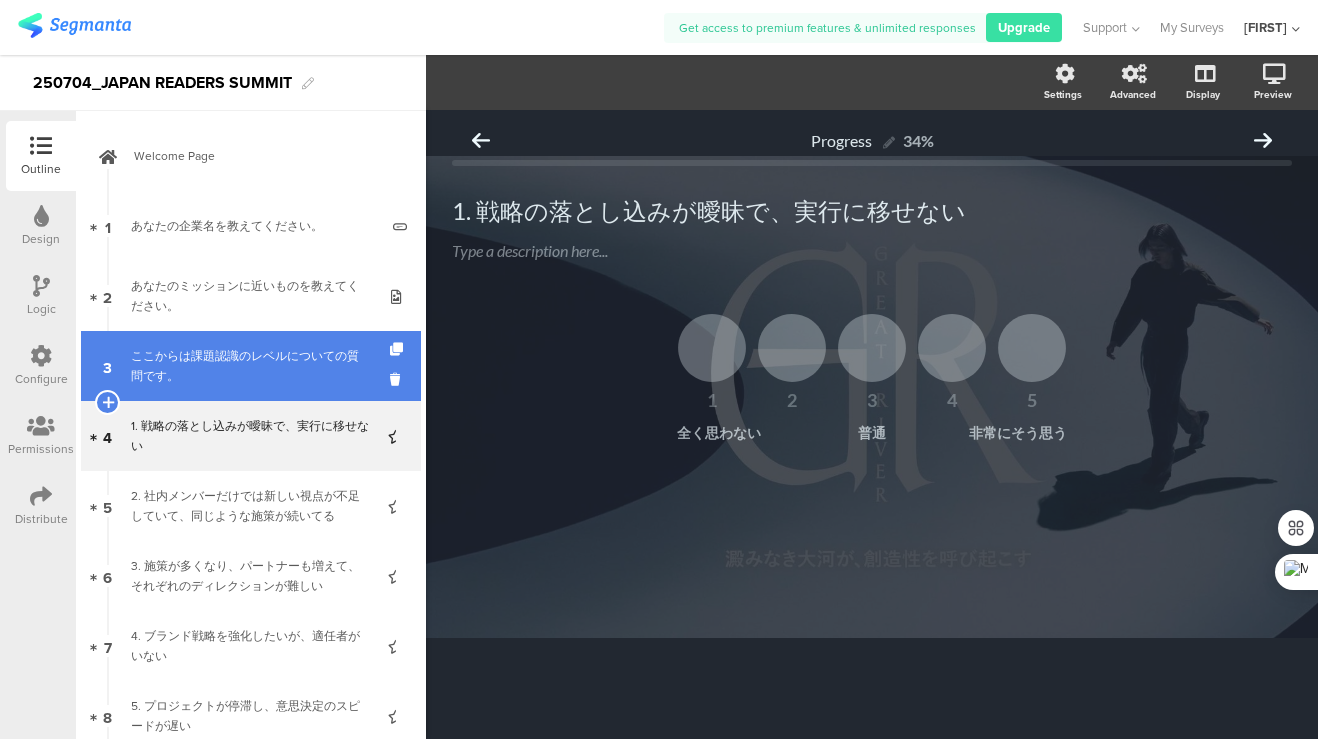 click on "ここからは課題認識のレベルについての質問です。" at bounding box center (250, 366) 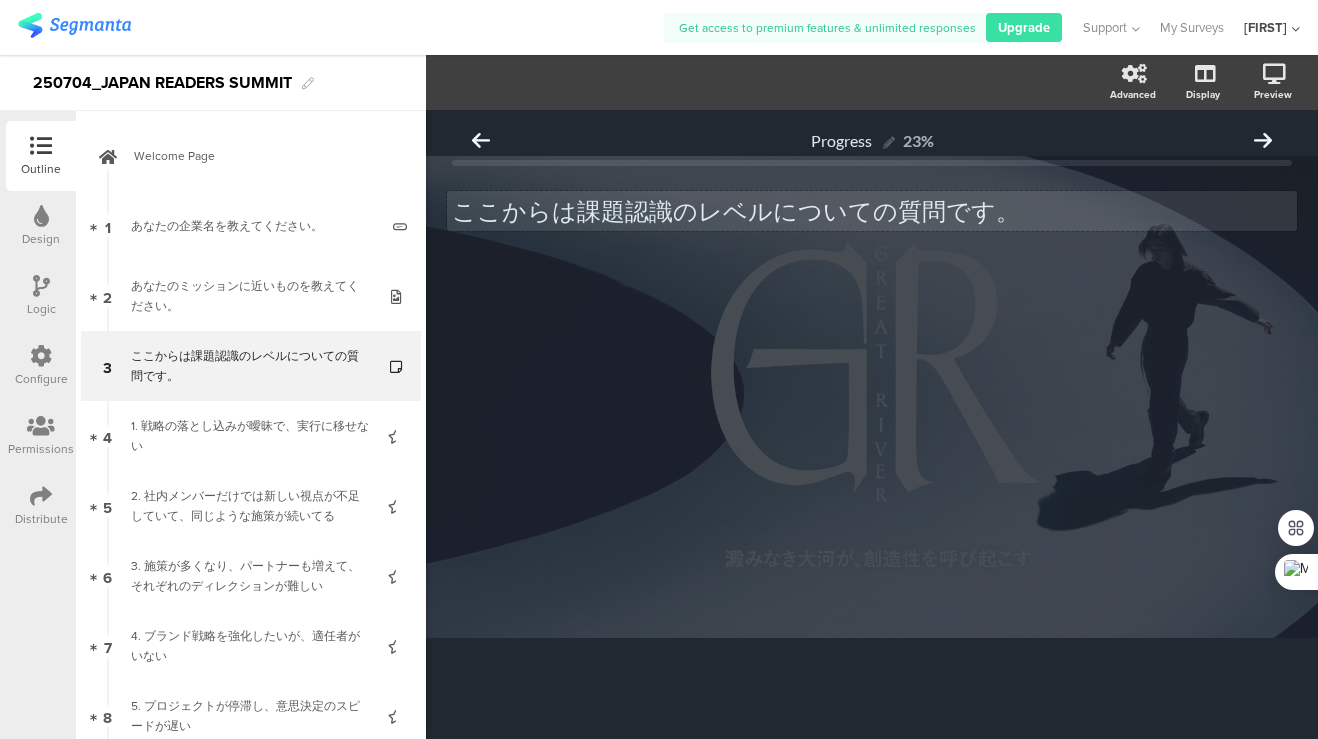 click on "ここからは課題認識のレベルについての質問です。
ここからは課題認識のレベルについての質問です。" at bounding box center (872, 211) 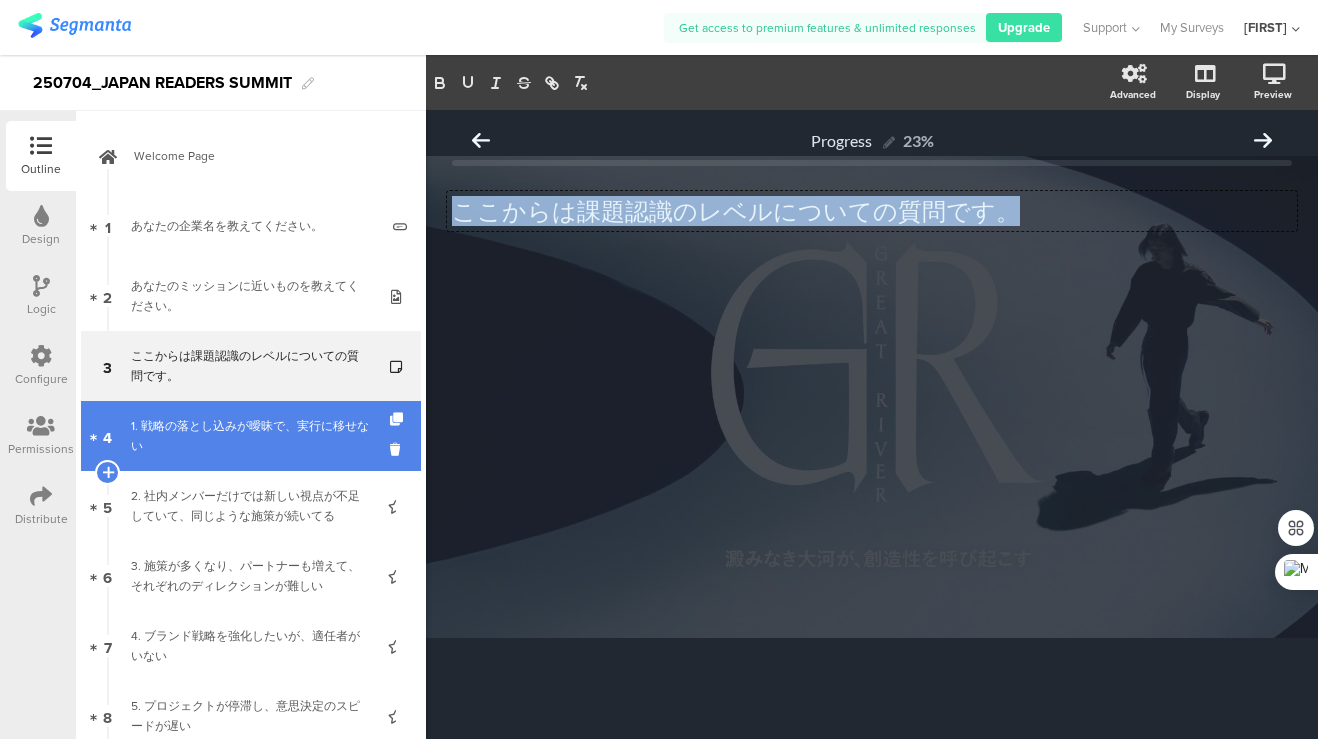 click on "1. 戦略の落とし込みが曖昧で、実行に移せない" at bounding box center [250, 436] 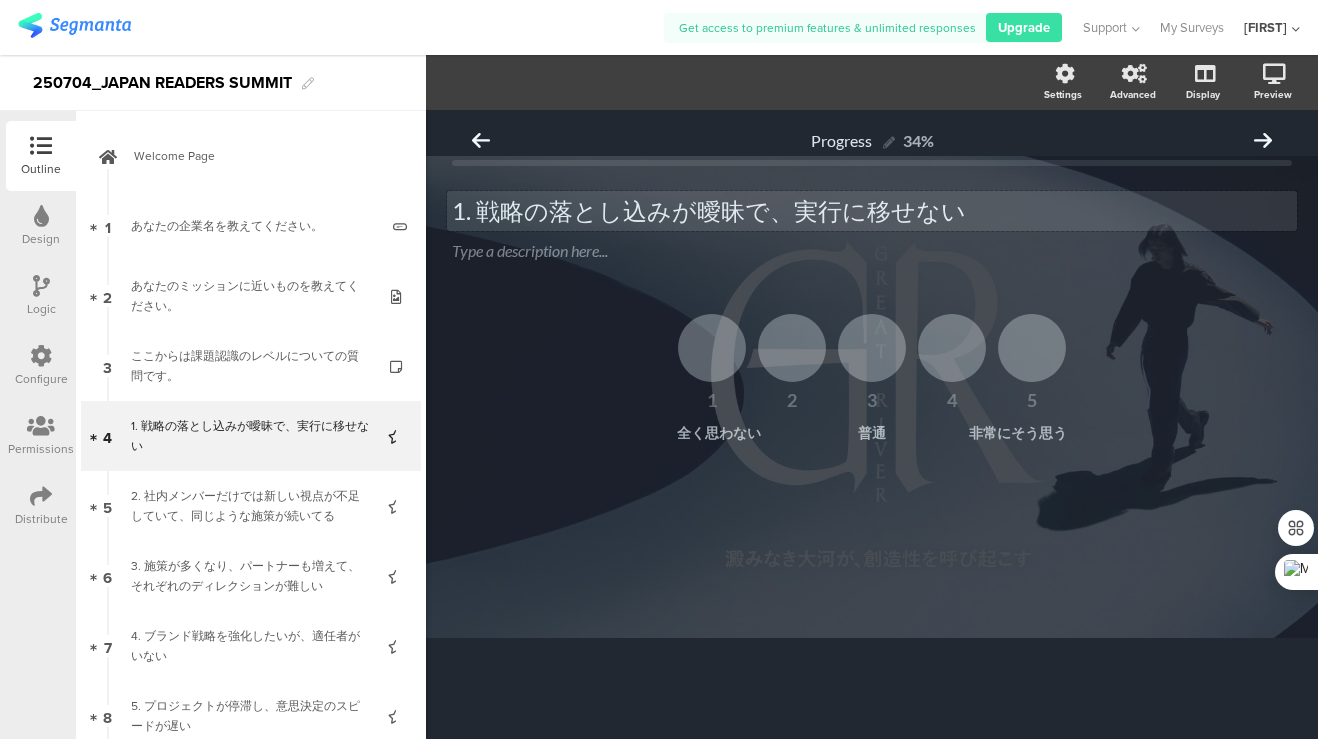 click on "1. 戦略の落とし込みが曖昧で、実行に移せない
1. 戦略の落とし込みが曖昧で、実行に移せない" at bounding box center [872, 211] 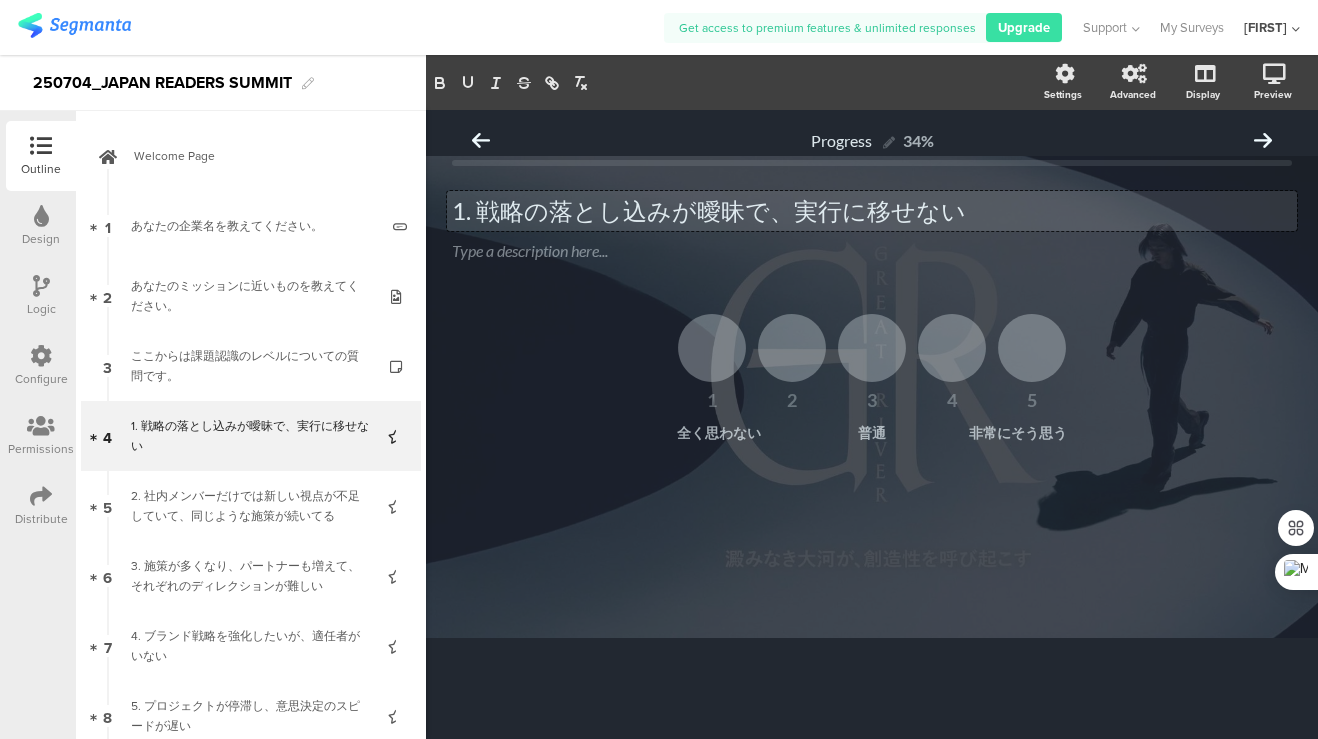 click on "1. 戦略の落とし込みが曖昧で、実行に移せない" at bounding box center (872, 211) 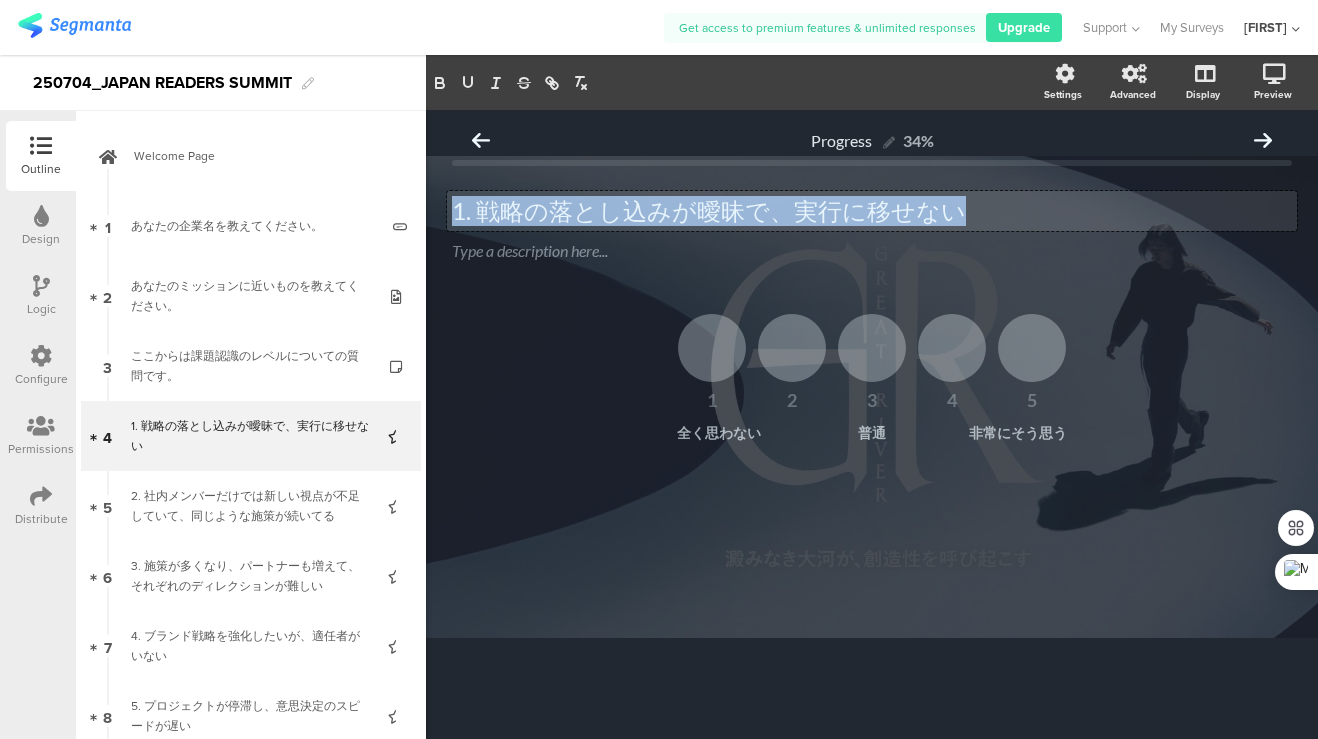copy on "1. 戦略の落とし込みが曖昧で、実行に移せない" 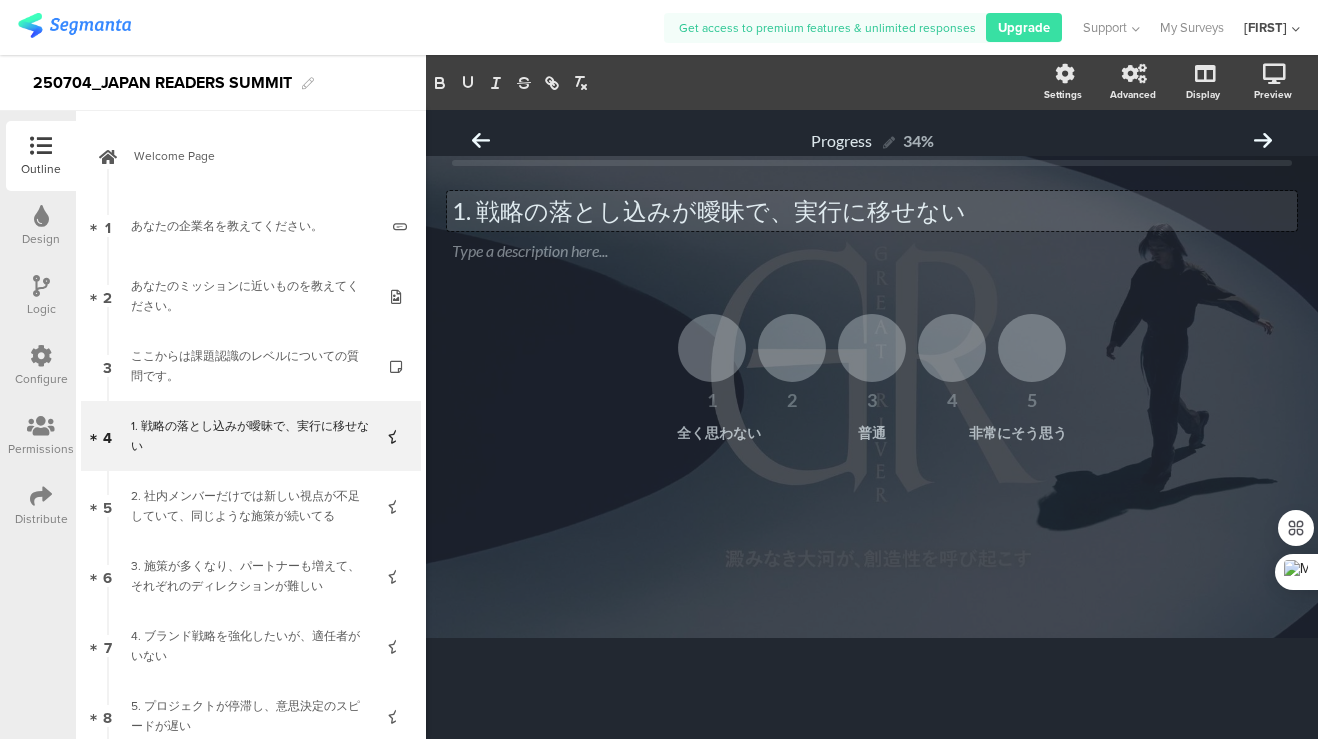 click on "1. 戦略の落とし込みが曖昧で、実行に移せない
1. 戦略の落とし込みが曖昧で、実行に移せない
1. 戦略の落とし込みが曖昧で、実行に移せない" at bounding box center [872, 211] 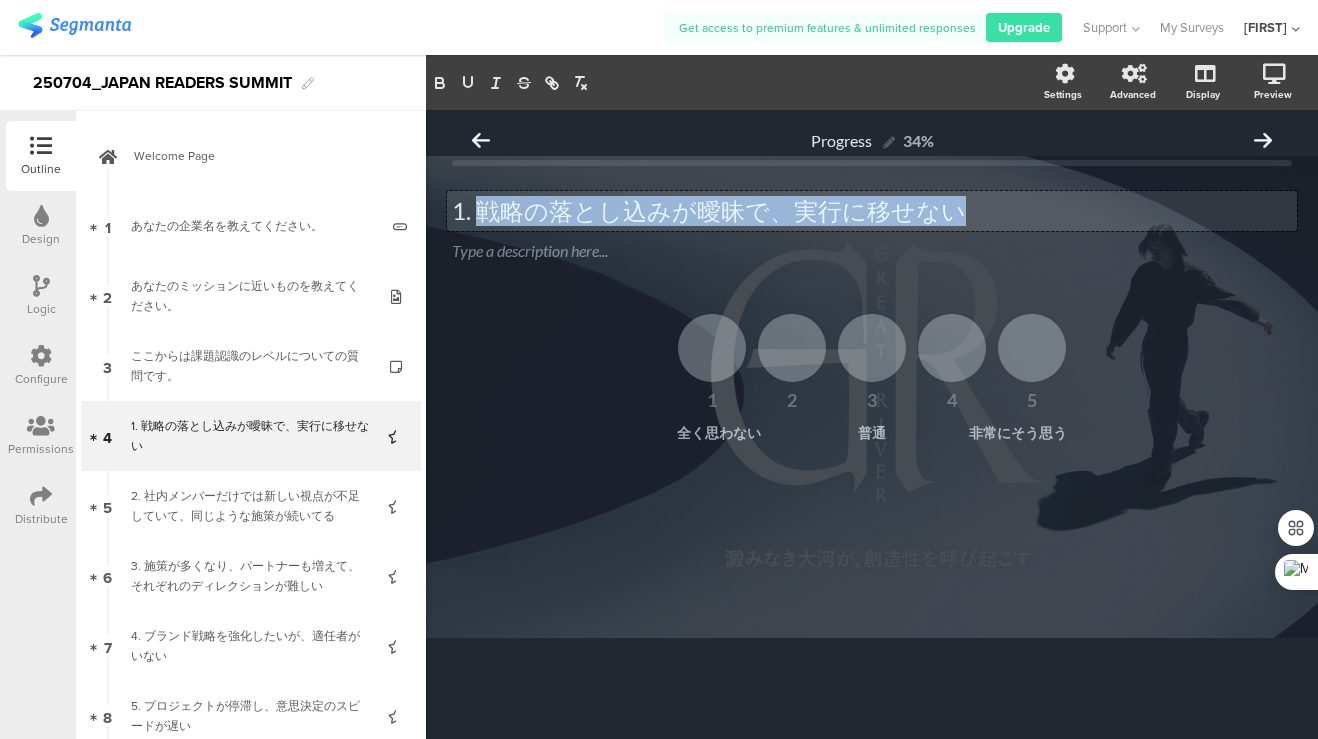 drag, startPoint x: 952, startPoint y: 216, endPoint x: 476, endPoint y: 210, distance: 476.0378 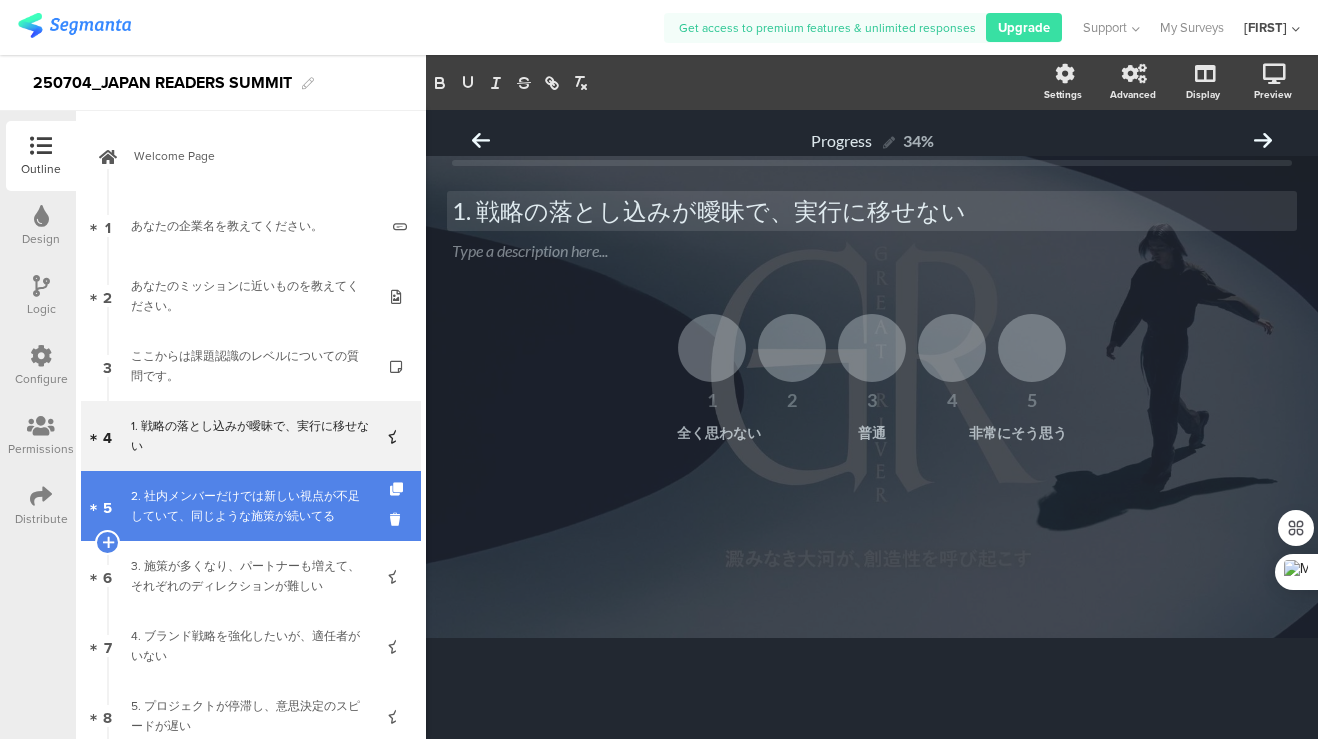 click on "2. 社内メンバーだけでは新しい視点が不足していて、同じような施策が続いてる" at bounding box center [250, 506] 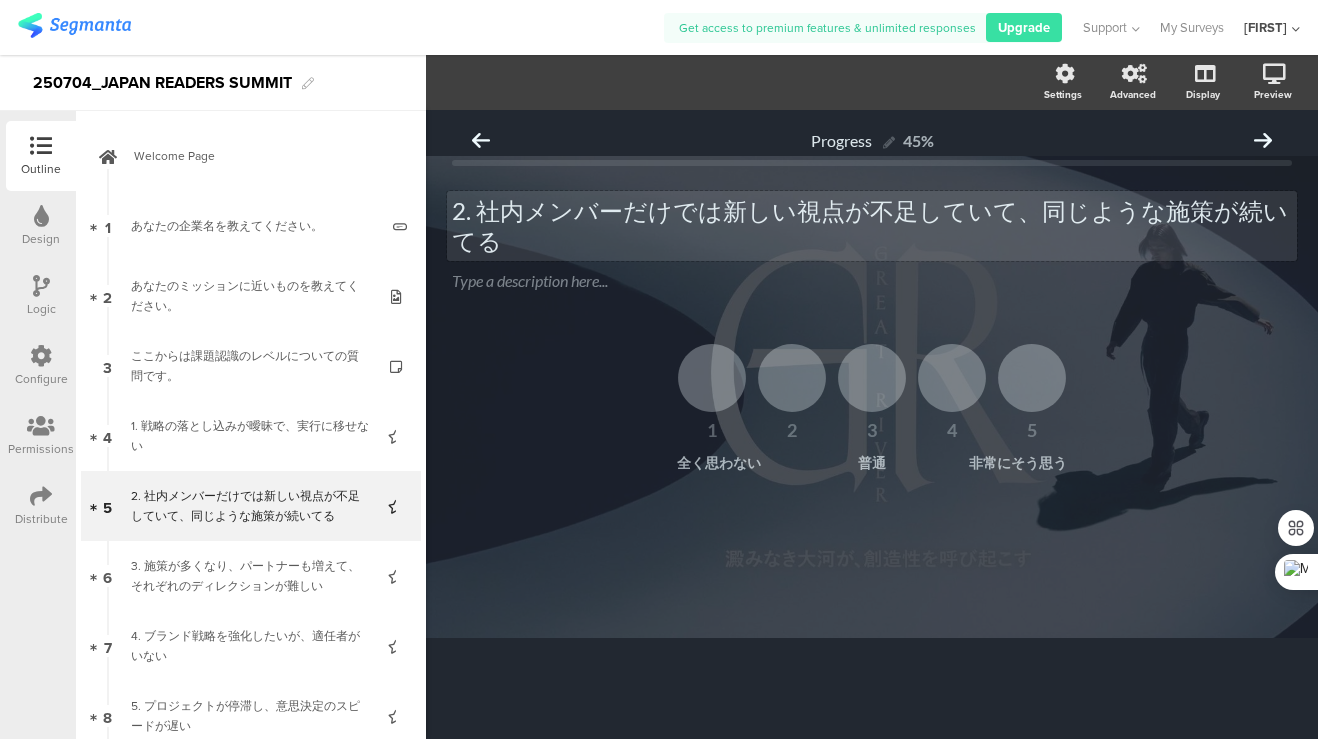click on "2. 社内メンバーだけでは新しい視点が不足していて、同じような施策が続いてる
2. 社内メンバーだけでは新しい視点が不足していて、同じような施策が続いてる" at bounding box center [872, 226] 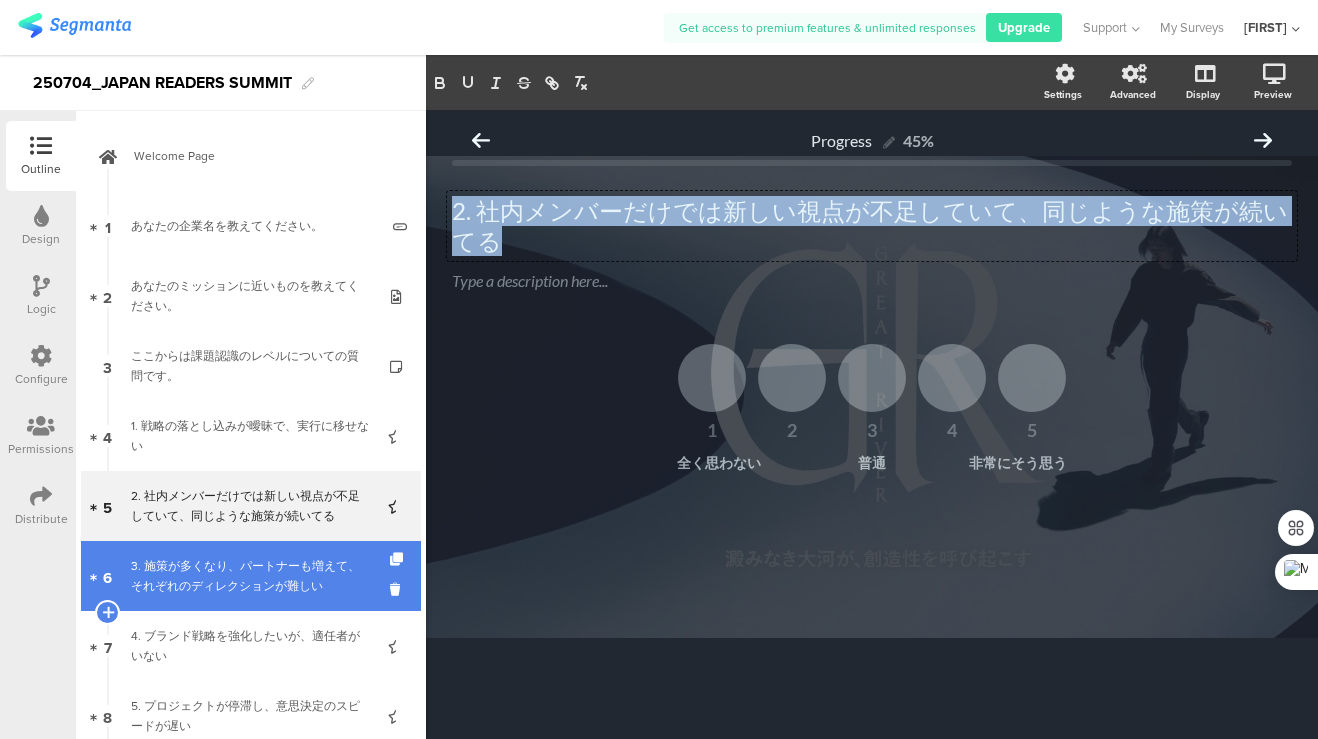 click on "3. 施策が多くなり、パートナーも増えて、それぞれのディレクションが難しい" at bounding box center (250, 576) 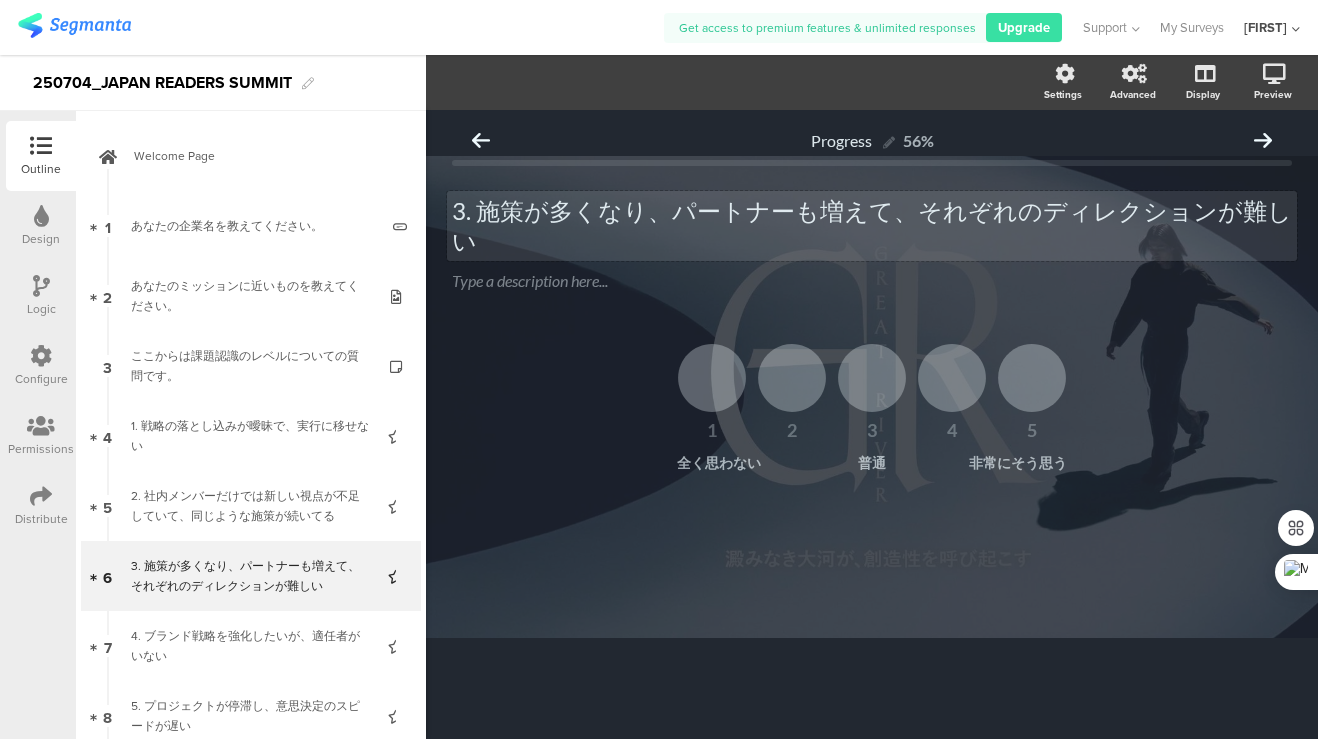 click on "3. 施策が多くなり、パートナーも増えて、それぞれのディレクションが難しい
3. 施策が多くなり、パートナーも増えて、それぞれのディレクションが難しい" at bounding box center [872, 226] 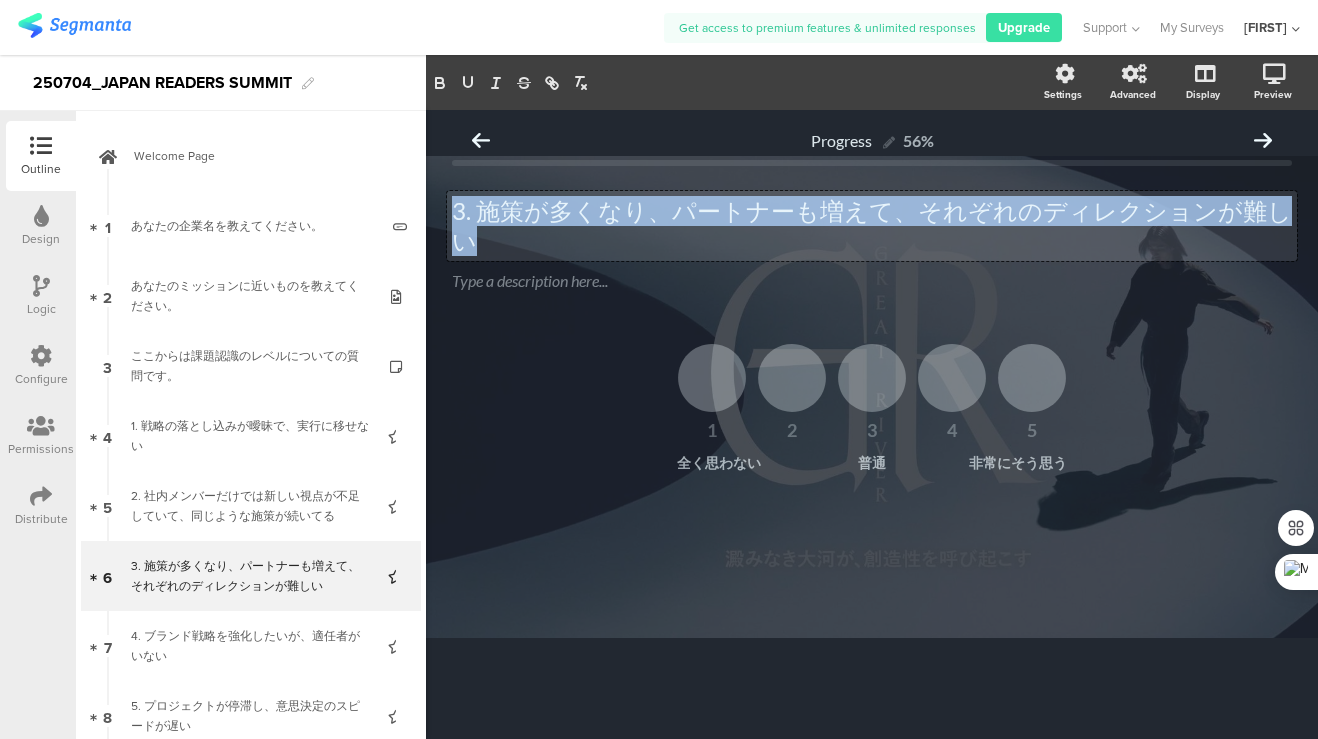 copy on "3. 施策が多くなり、パートナーも増えて、それぞれのディレクションが難しい" 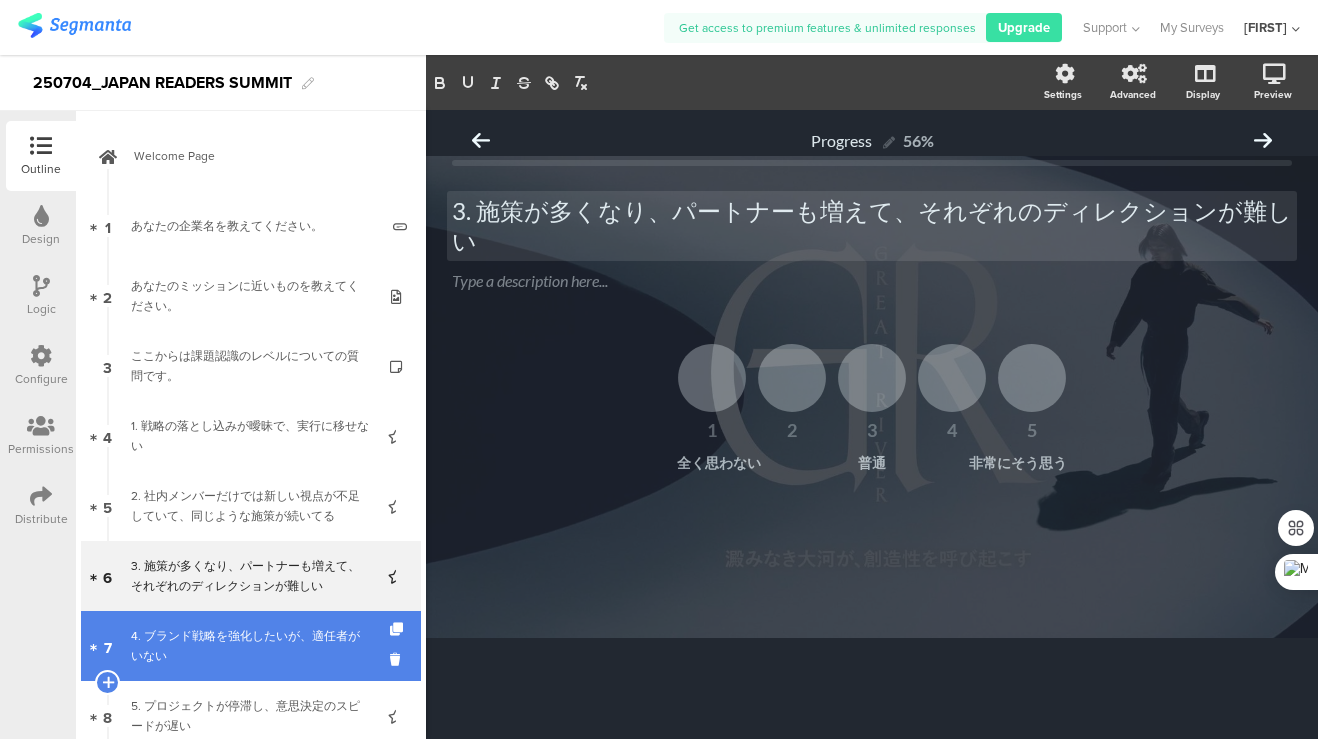 click on "4. ブランド戦略を強化したいが、適任者がいない" at bounding box center (250, 646) 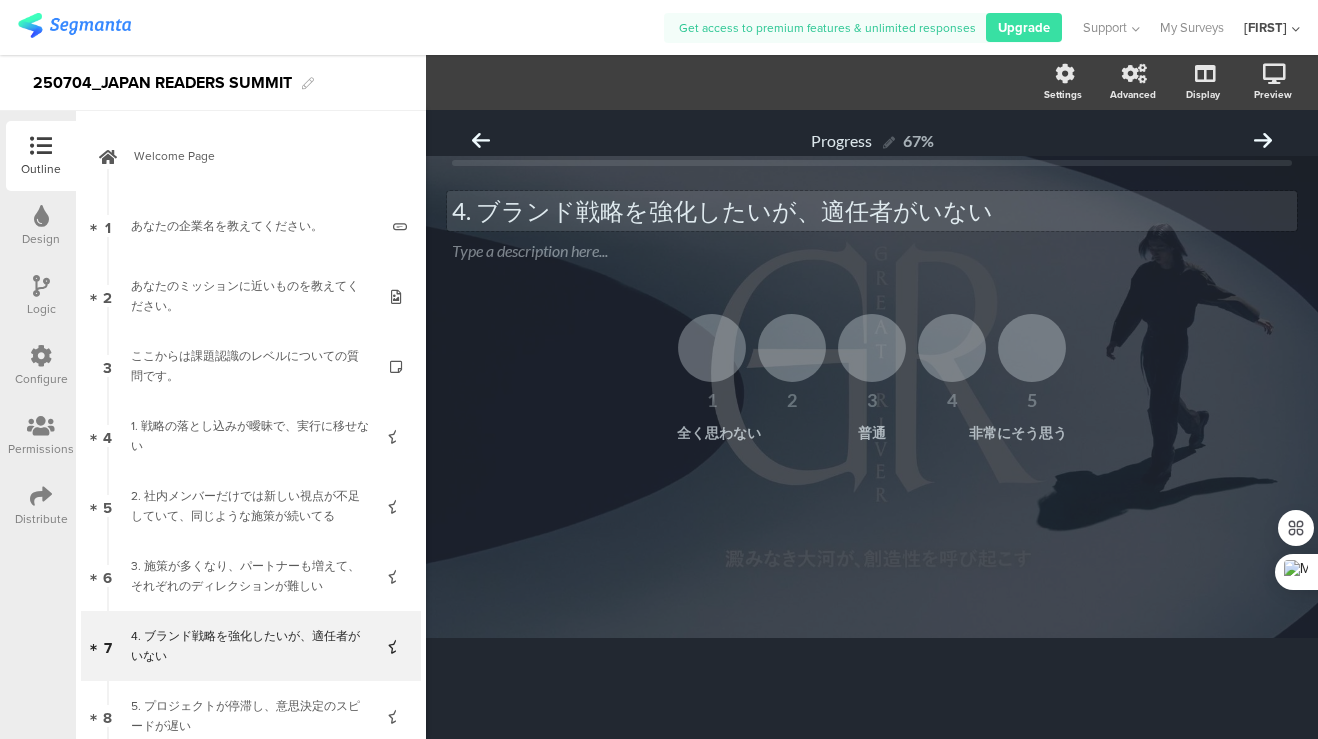 click on "4. ブランド戦略を強化したいが、適任者がいない
4. ブランド戦略を強化したいが、適任者がいない" at bounding box center [872, 211] 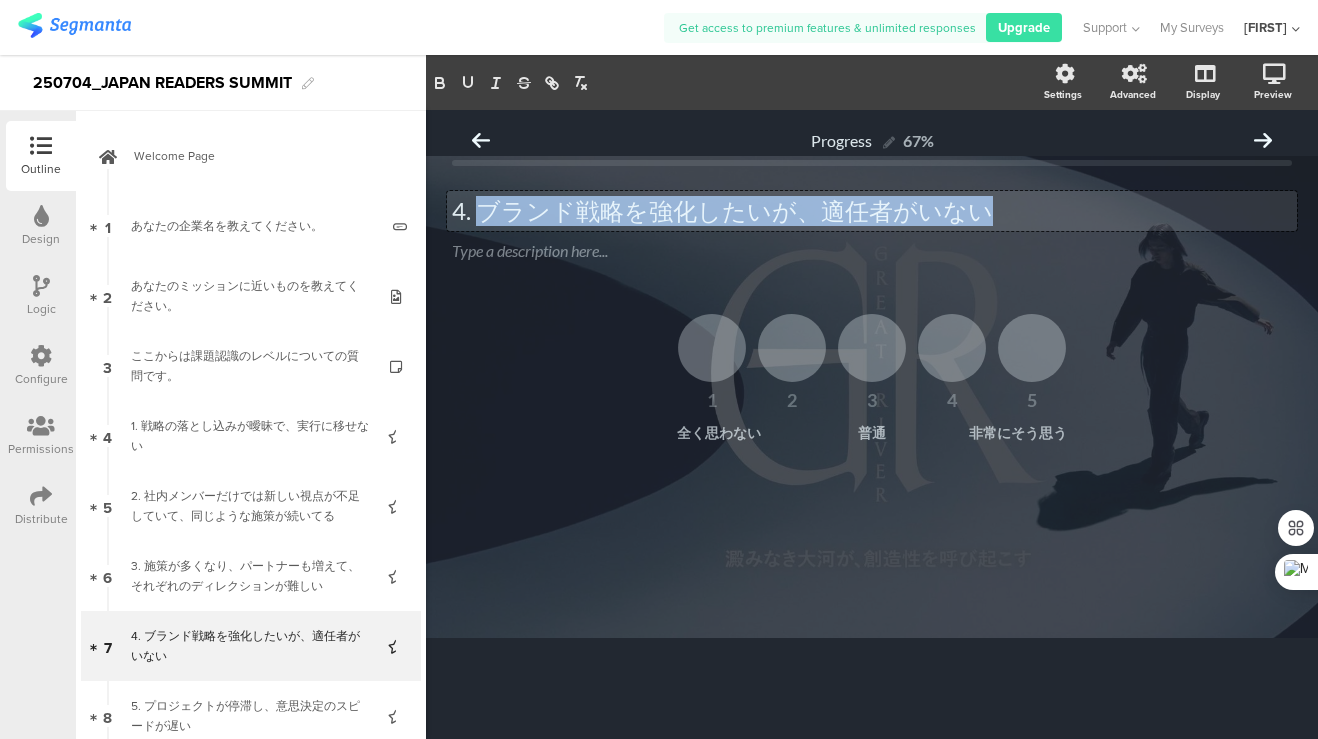 drag, startPoint x: 981, startPoint y: 210, endPoint x: 481, endPoint y: 217, distance: 500.049 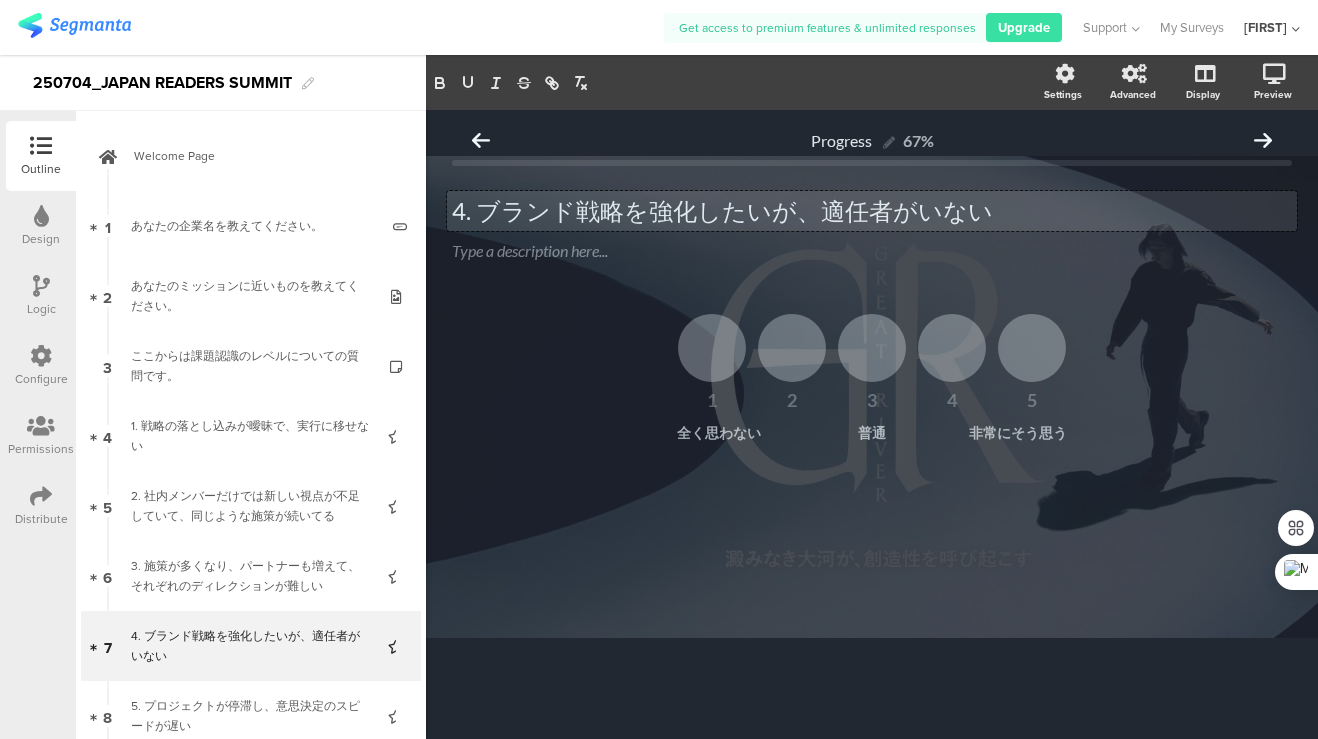 click on "4. ブランド戦略を強化したいが、適任者がいない" at bounding box center [872, 211] 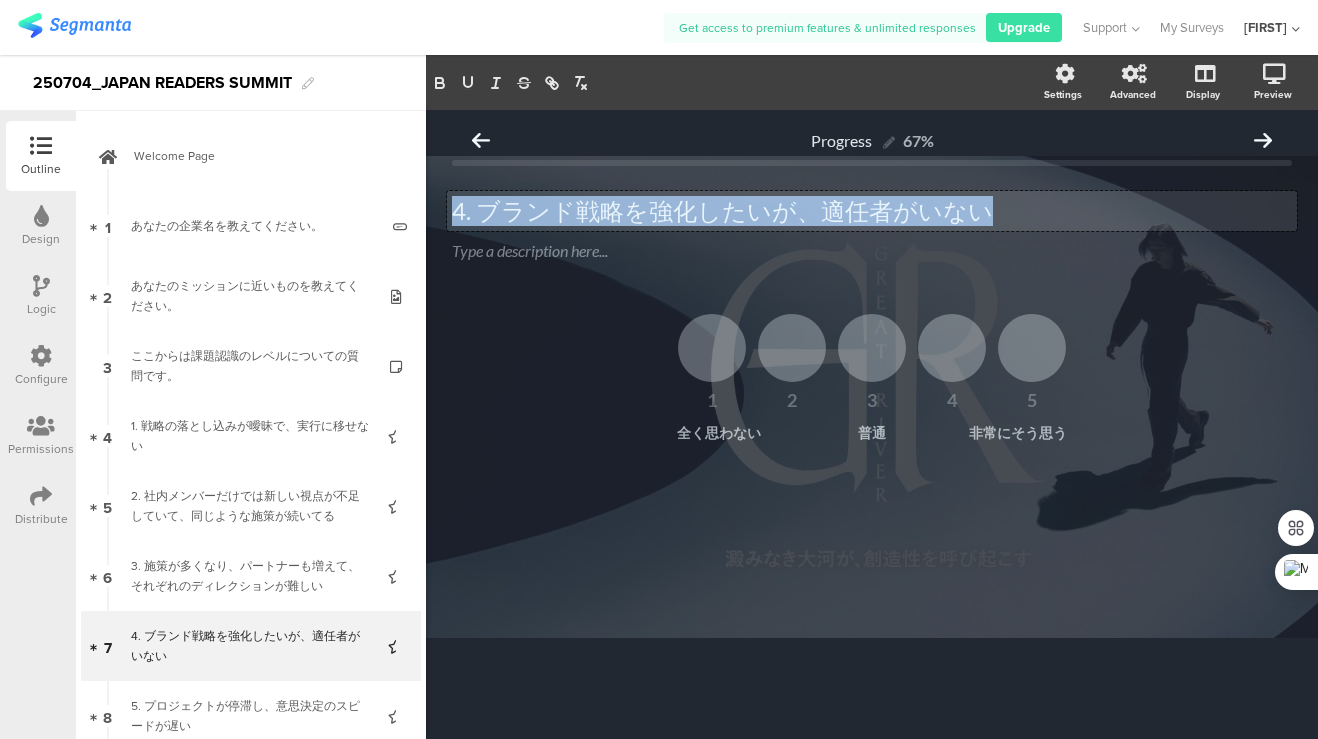 copy on "4. ブランド戦略を強化したいが、適任者がいない" 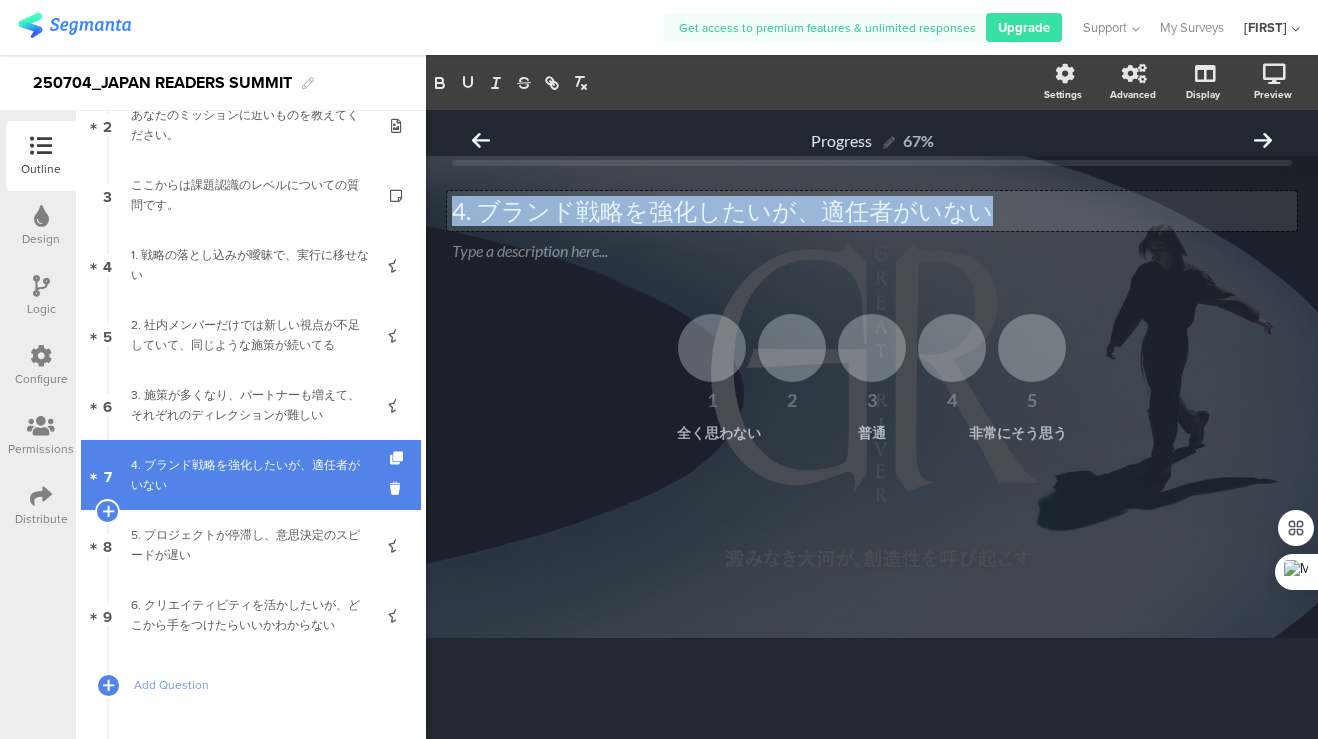 scroll, scrollTop: 179, scrollLeft: 0, axis: vertical 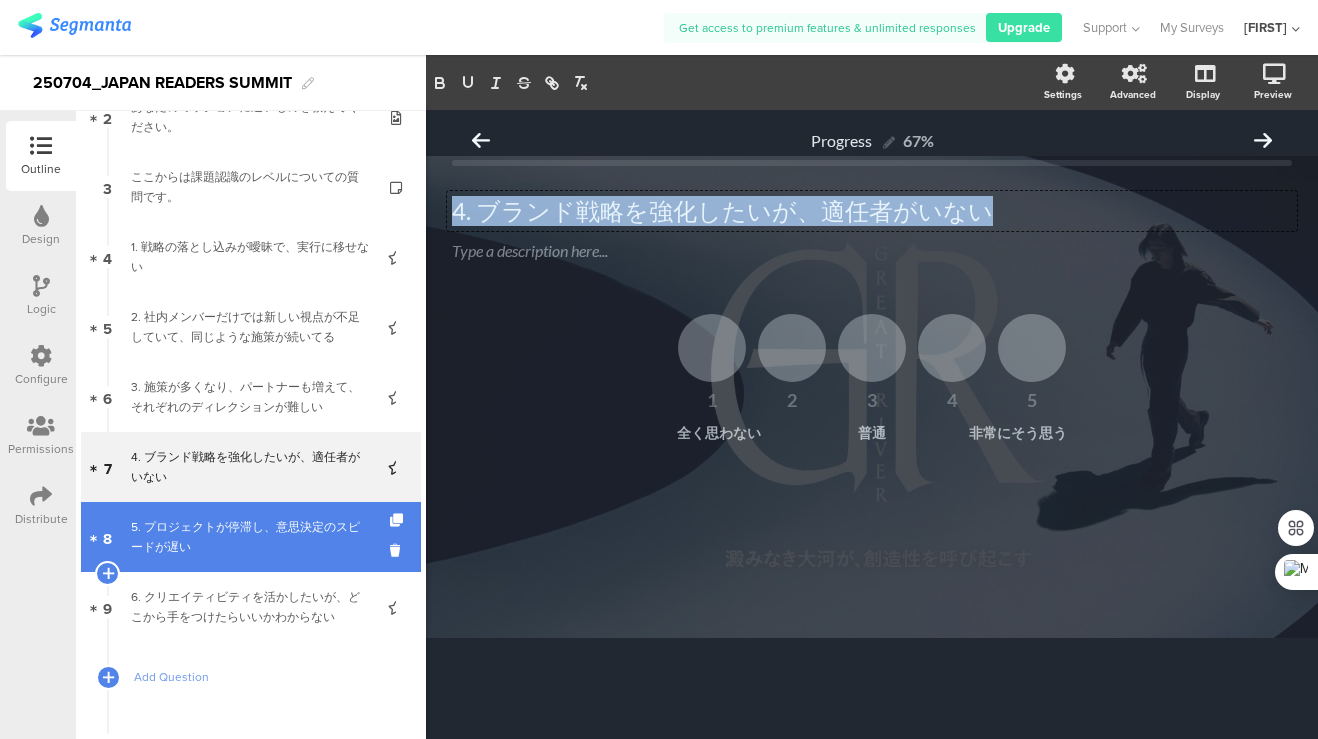 click on "5. プロジェクトが停滞し、意思決定のスピードが遅い" at bounding box center [250, 537] 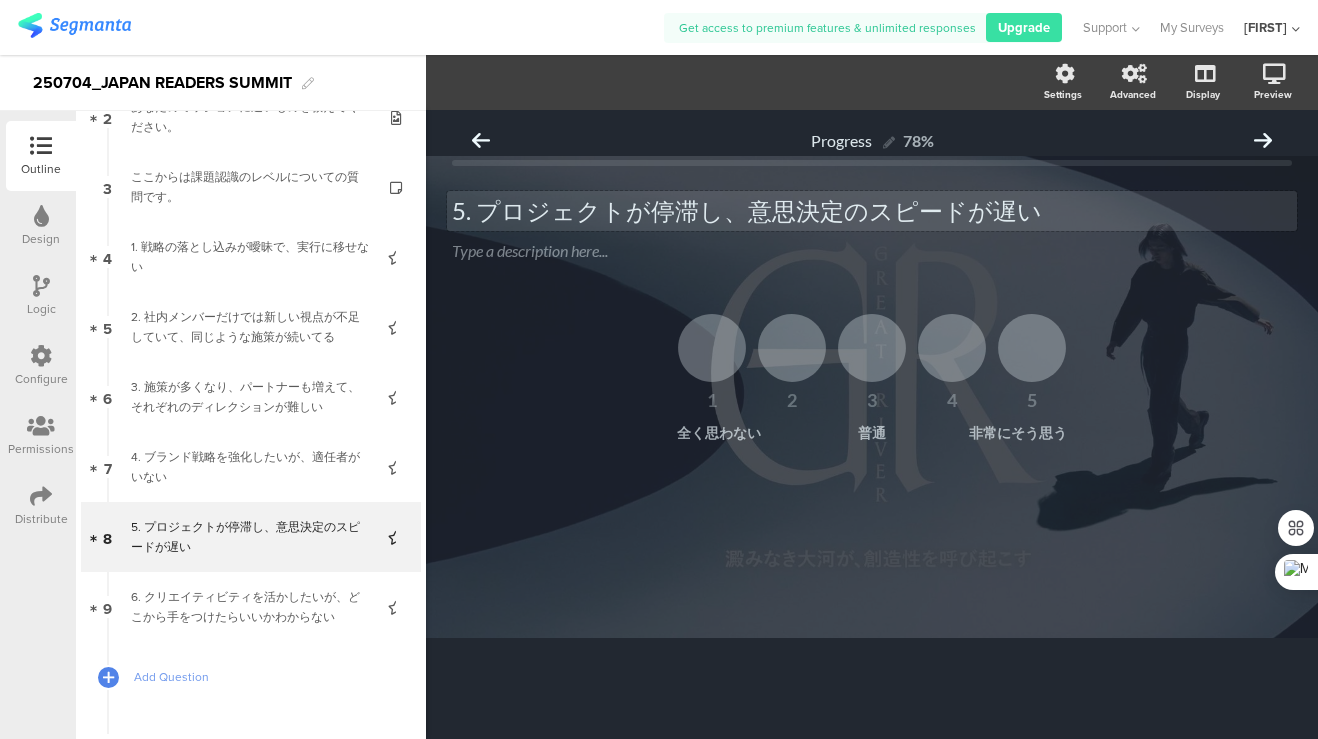 click on "5. プロジェクトが停滞し、意思決定のスピードが遅い
5. プロジェクトが停滞し、意思決定のスピードが遅い" at bounding box center [872, 211] 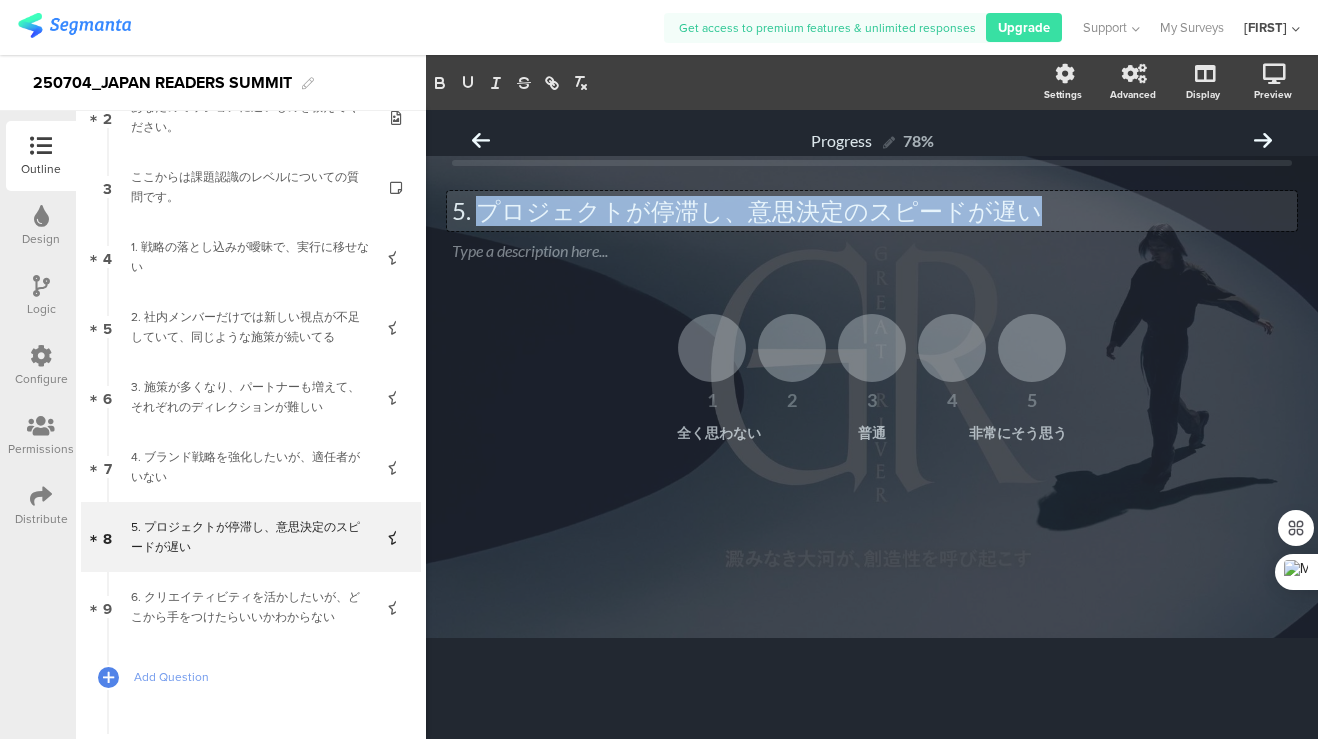drag, startPoint x: 1021, startPoint y: 212, endPoint x: 486, endPoint y: 212, distance: 535 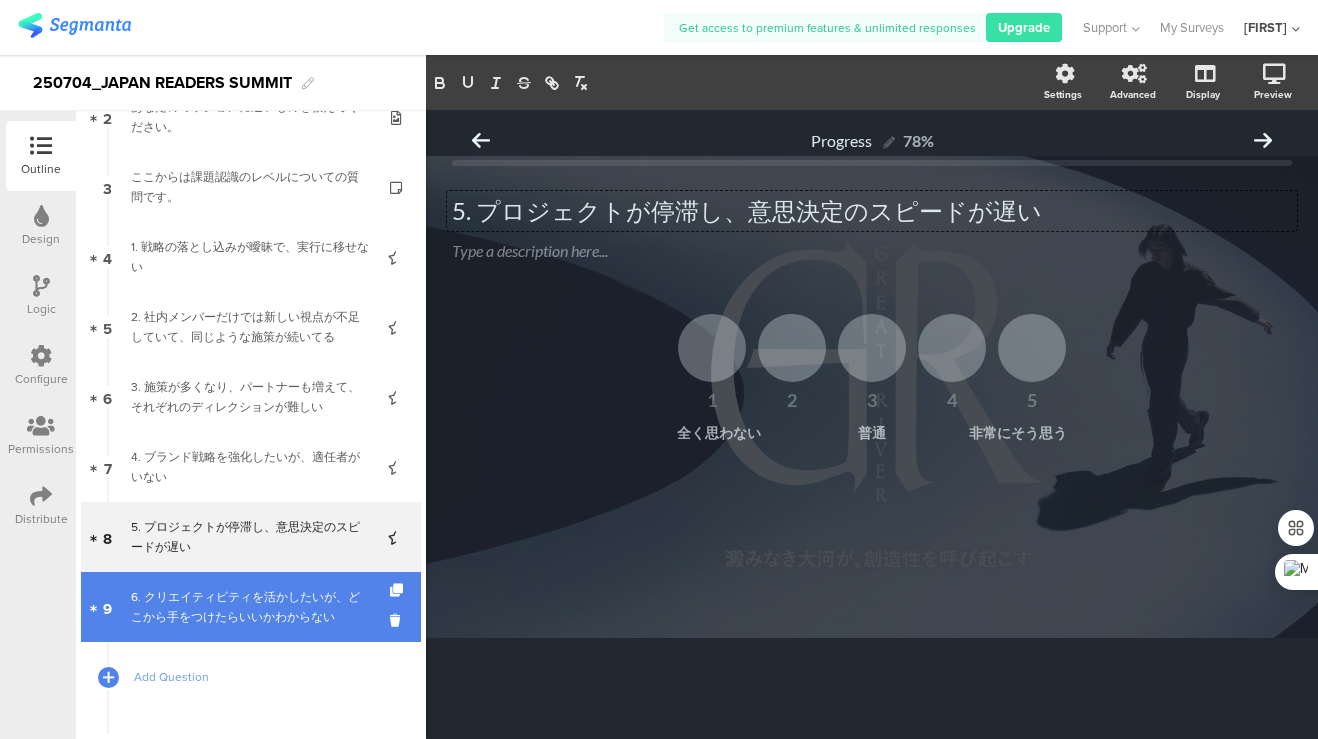 click on "6. クリエイティビティを活かしたいが、どこから手をつけたらいいかわからない" at bounding box center [250, 607] 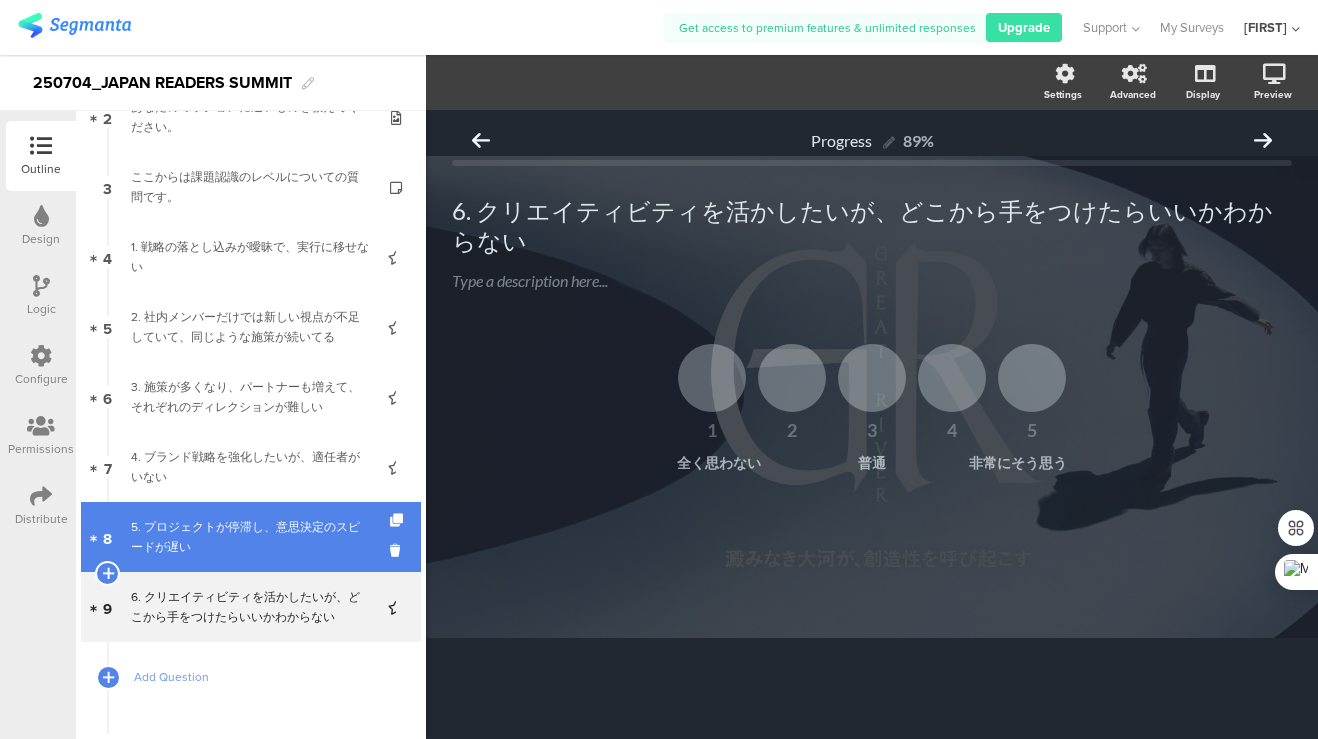 click on "5. プロジェクトが停滞し、意思決定のスピードが遅い" at bounding box center [250, 537] 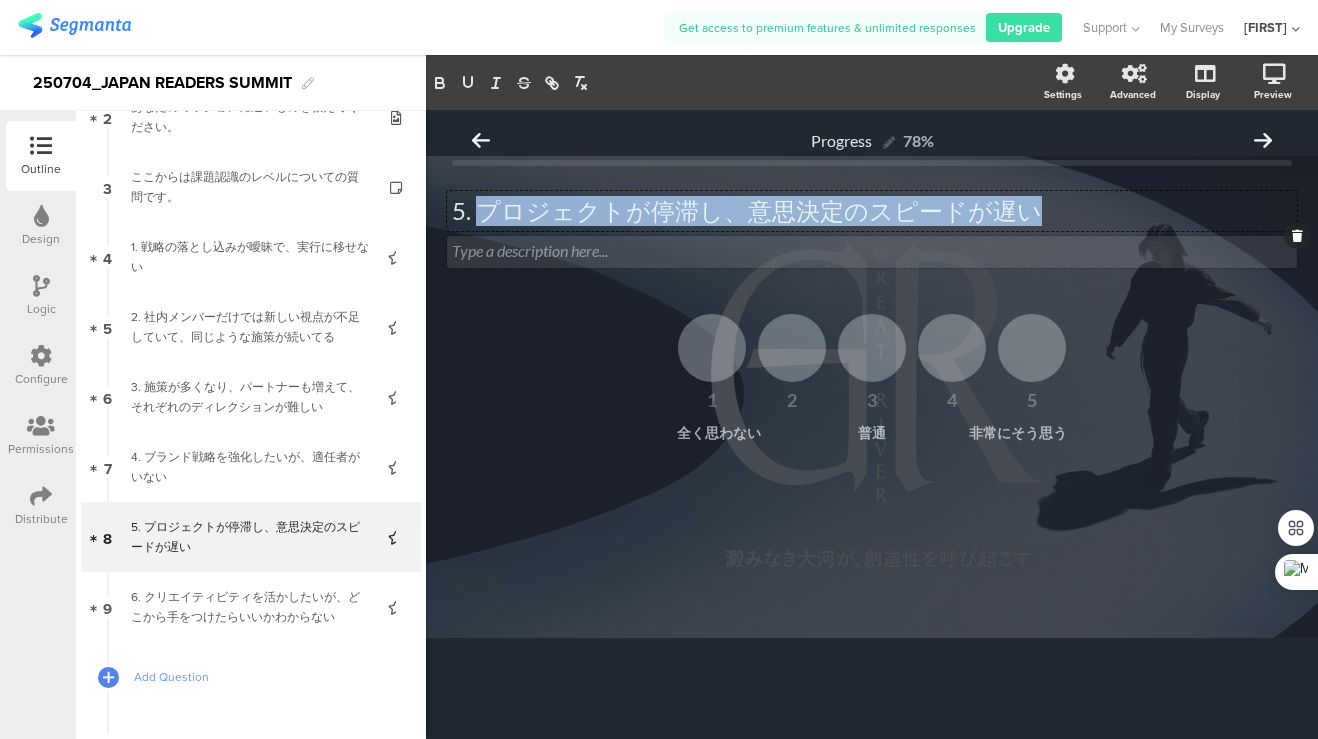 drag, startPoint x: 478, startPoint y: 213, endPoint x: 1175, endPoint y: 238, distance: 697.4482 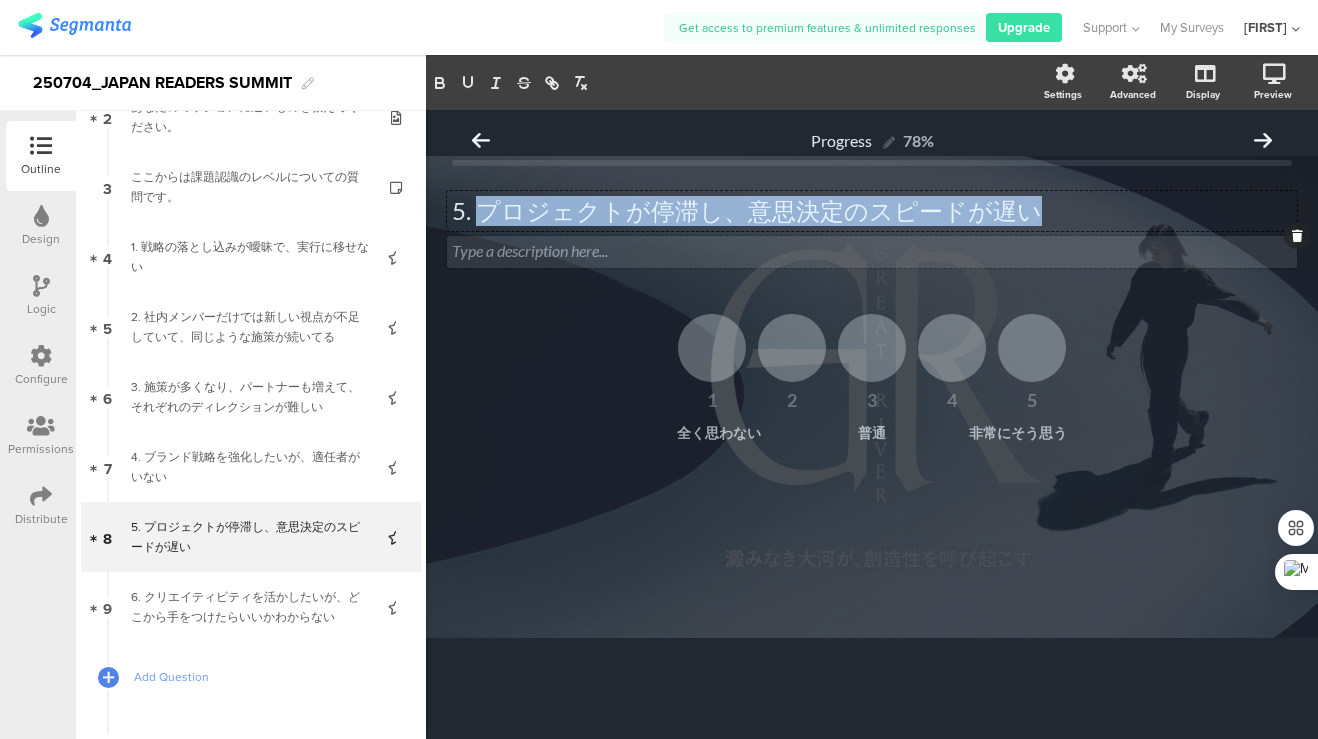 click on "5. プロジェクトが停滞し、意思決定のスピードが遅い
5. プロジェクトが停滞し、意思決定のスピードが遅い
5. プロジェクトが停滞し、意思決定のスピードが遅い
Type a description here..." at bounding box center (872, 229) 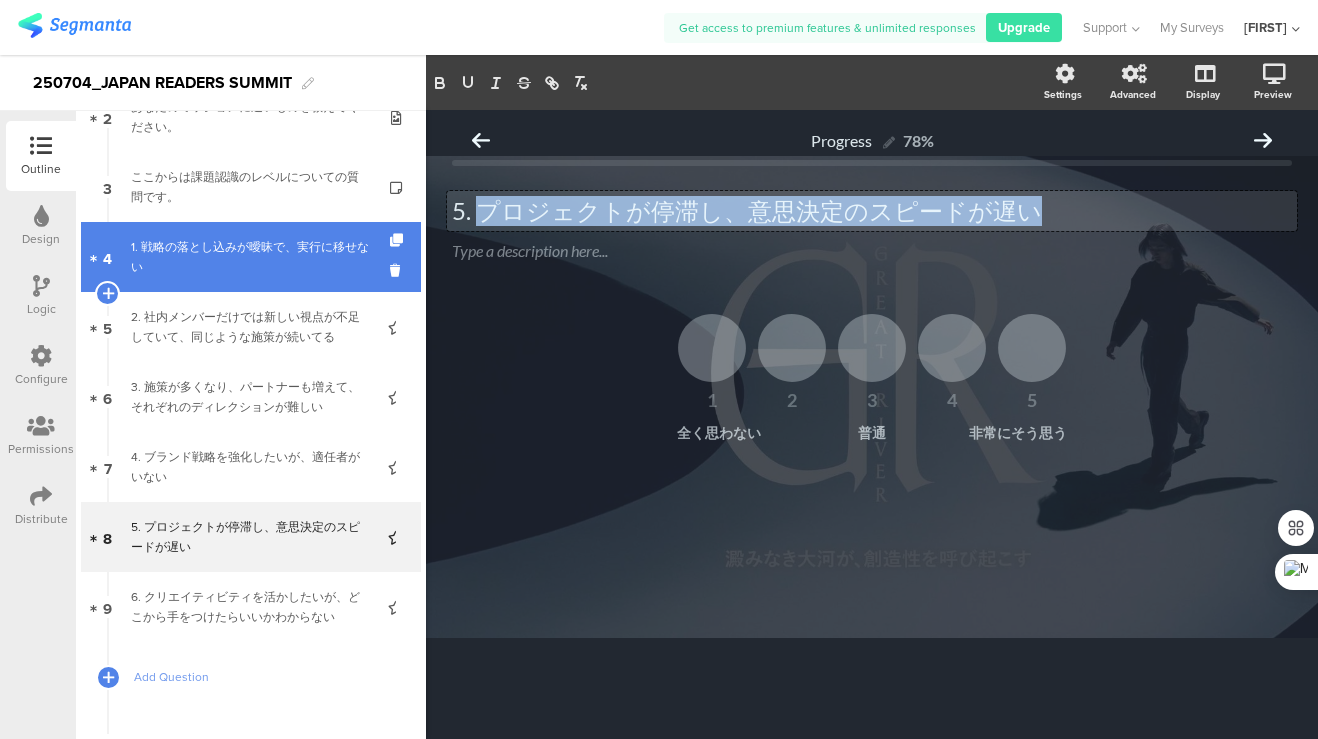 scroll, scrollTop: 0, scrollLeft: 0, axis: both 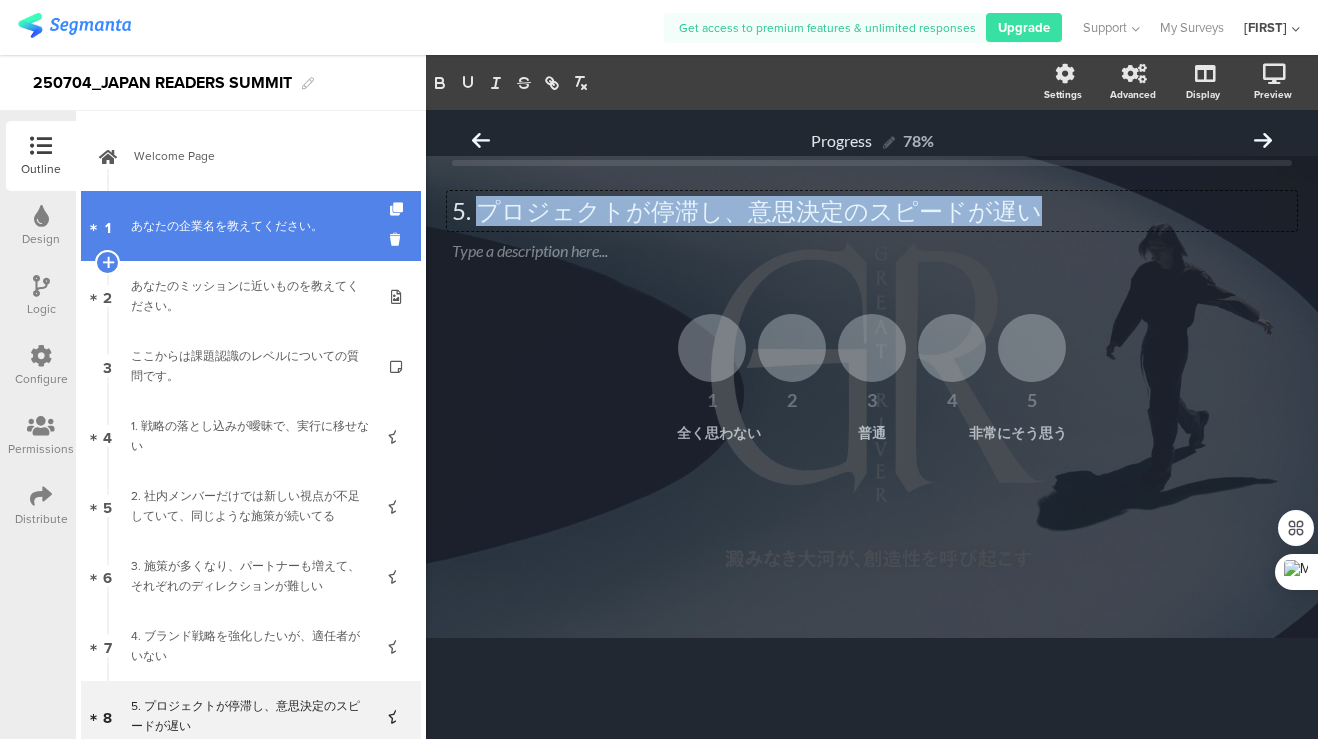 click on "1
あなたの企業名を教えてください。" at bounding box center [251, 226] 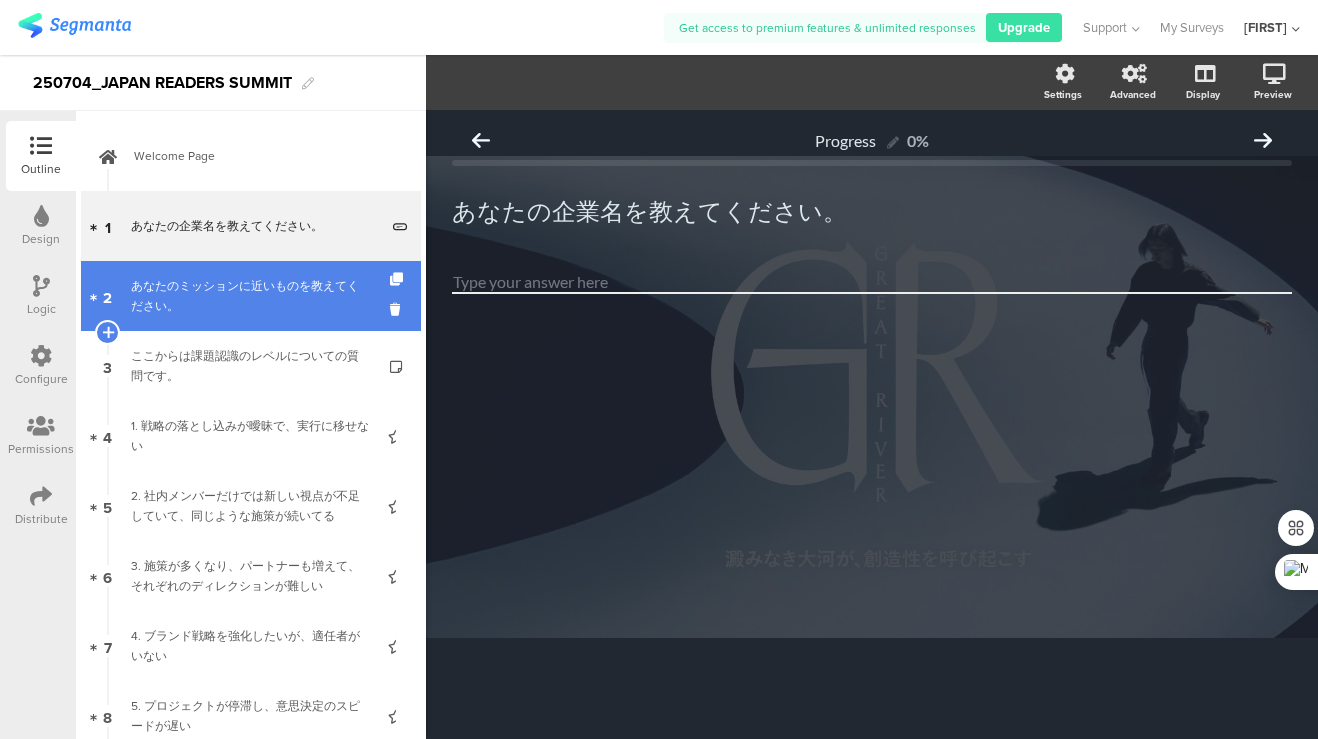 click on "あなたのミッションに近いものを教えてください。" at bounding box center (250, 296) 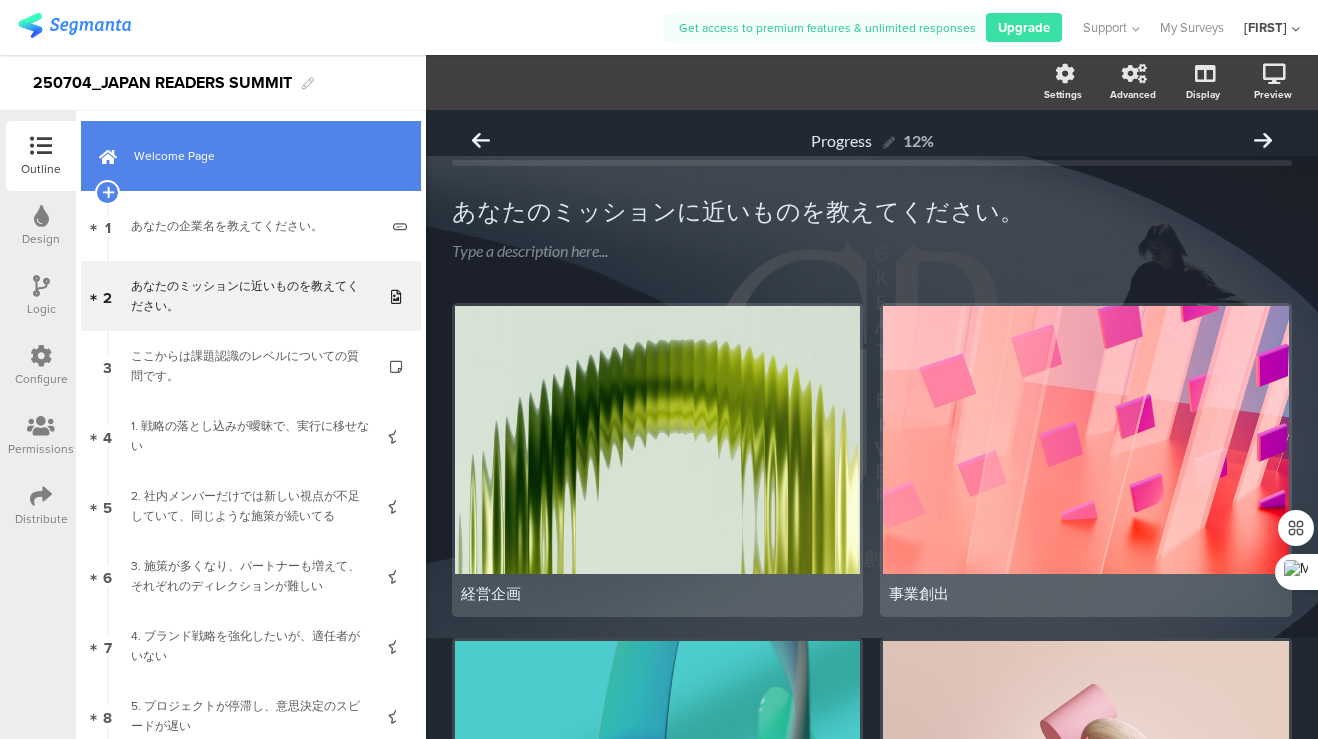 click on "Welcome Page" at bounding box center (251, 156) 